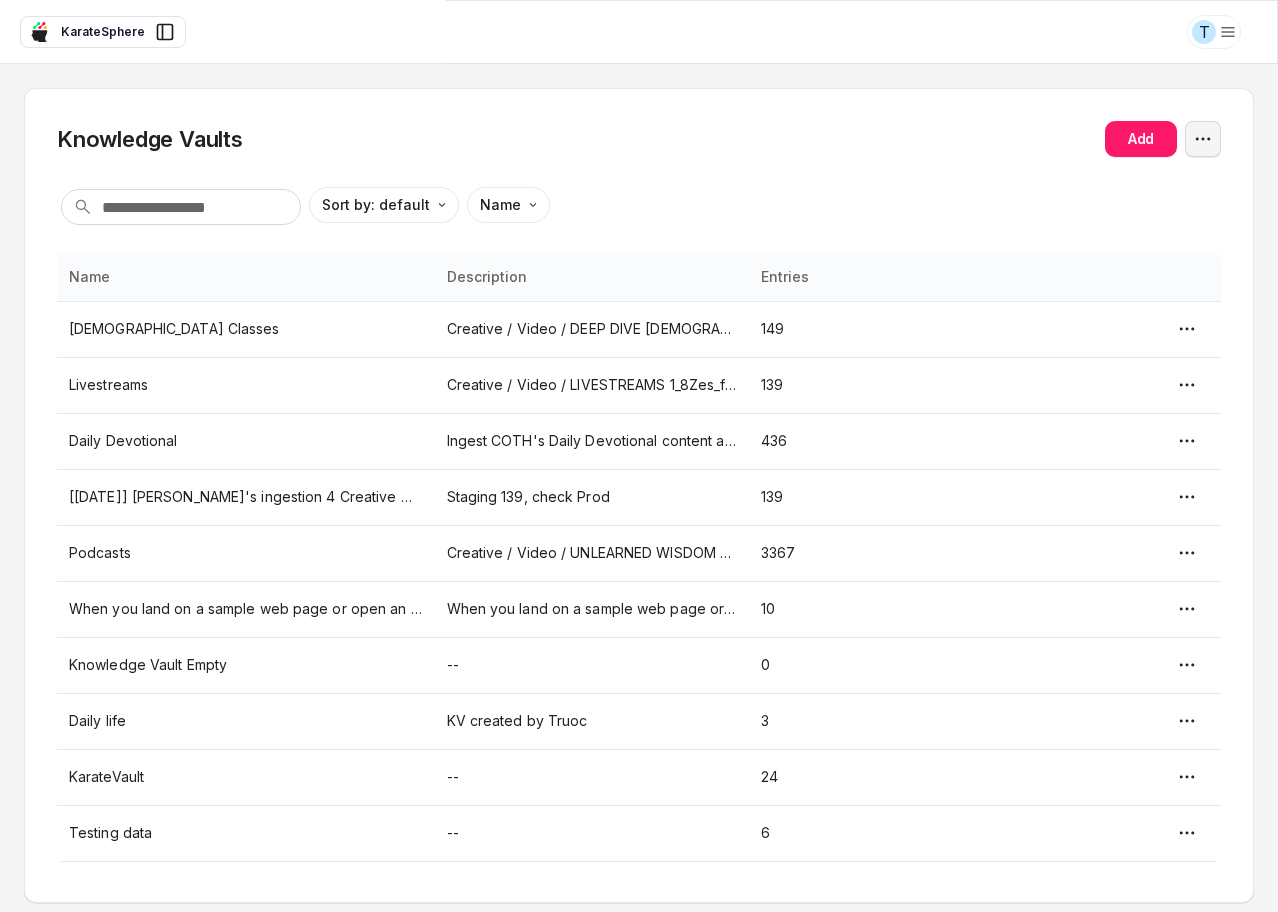 type on "*" 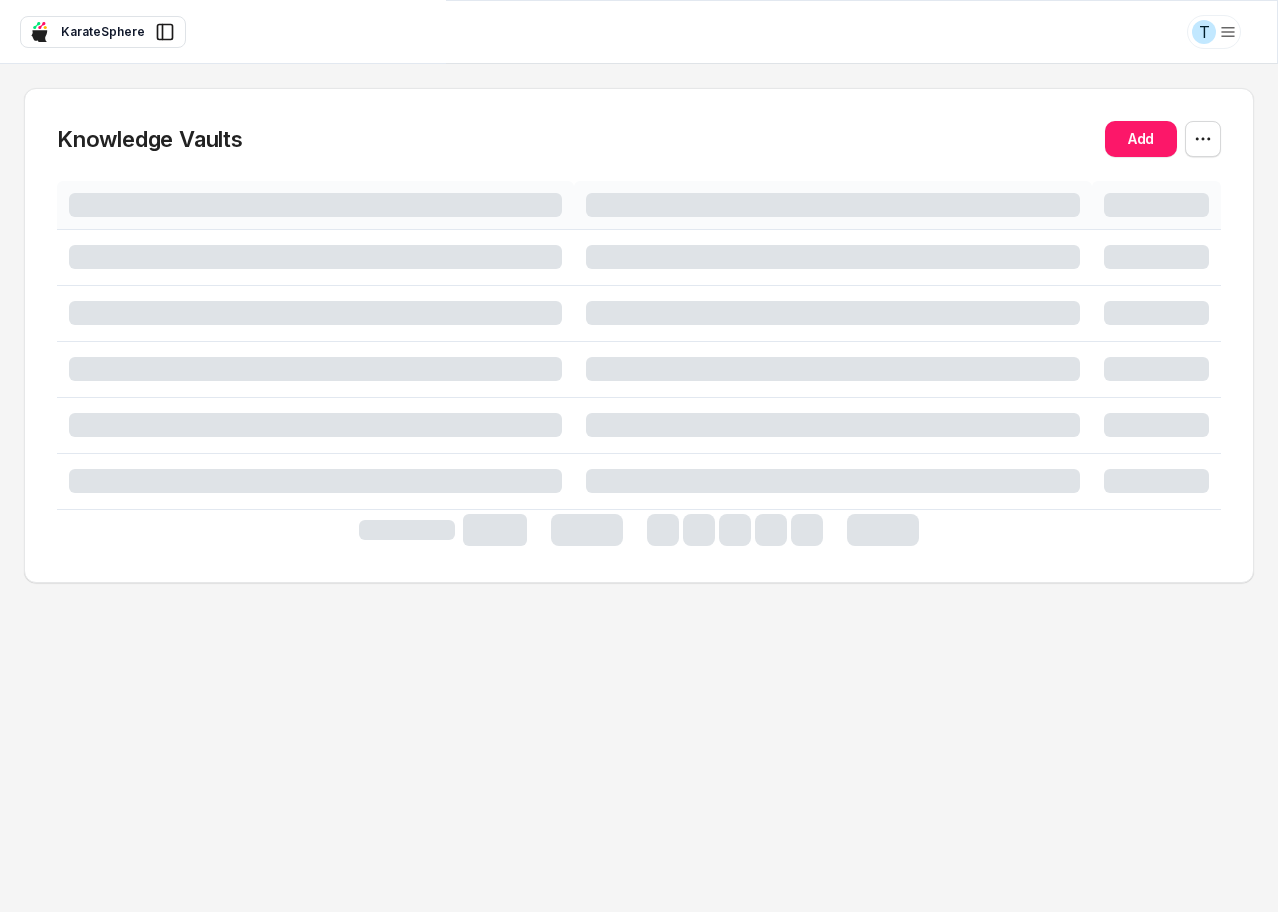scroll, scrollTop: 0, scrollLeft: 0, axis: both 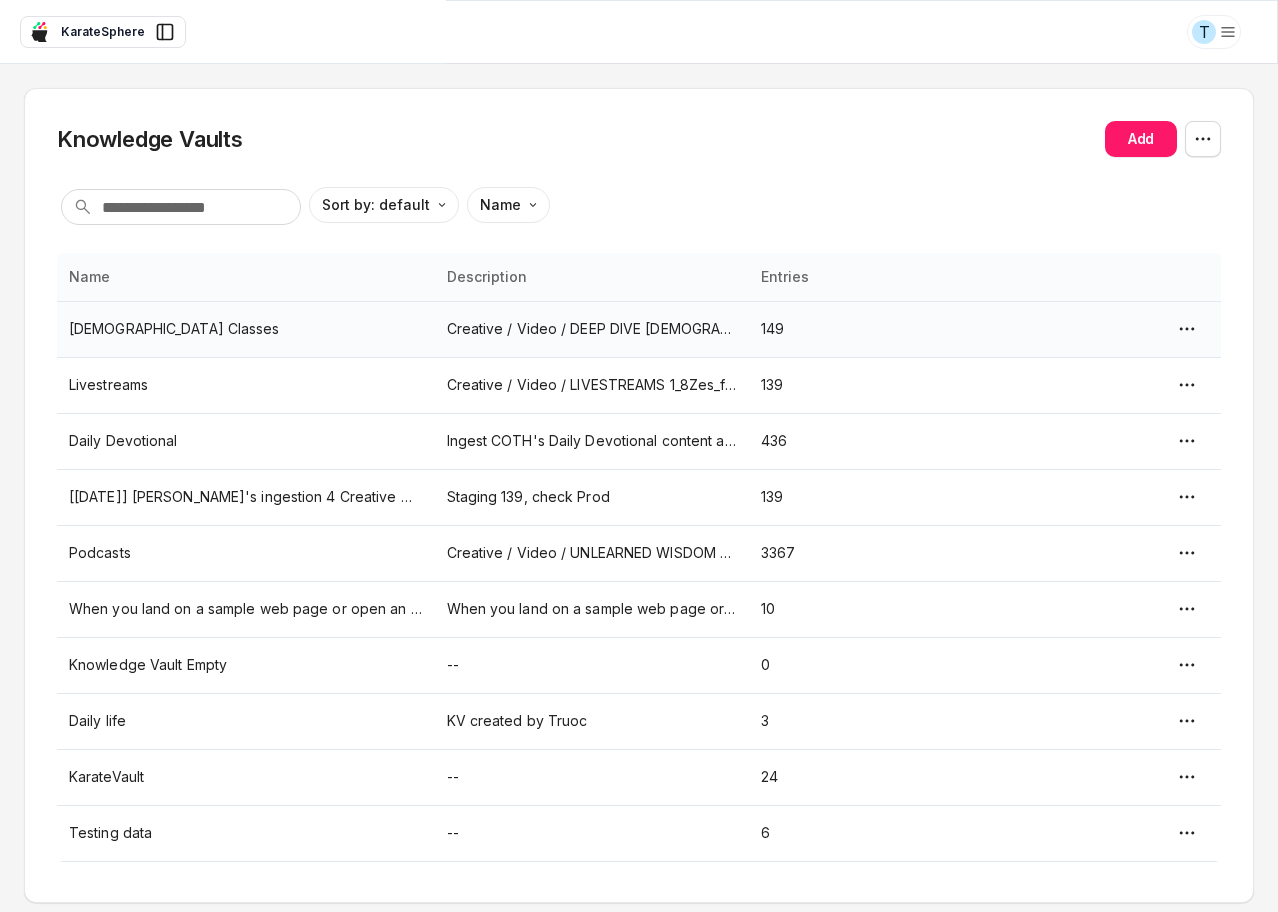click on "149" at bounding box center (867, 329) 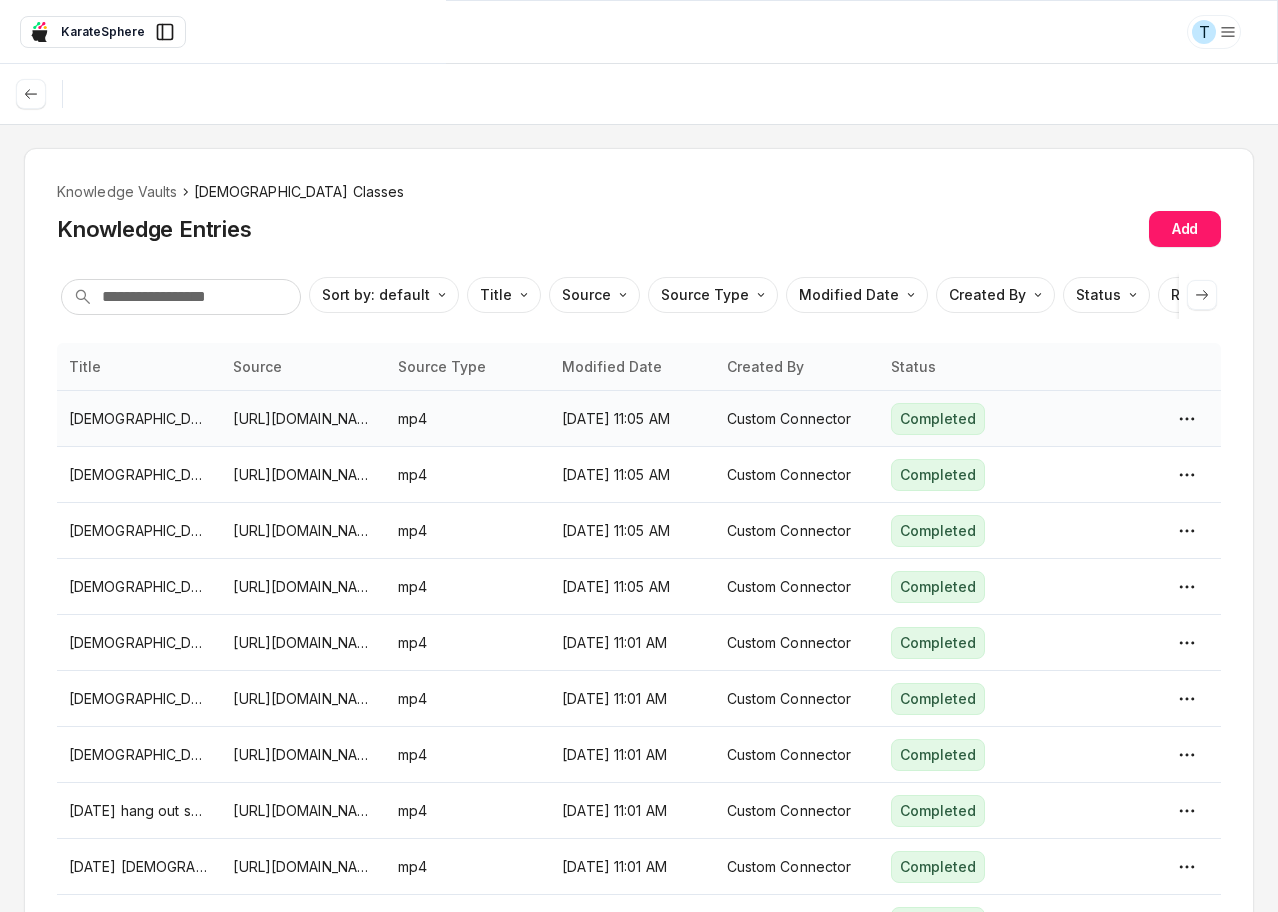 click on "Completed" at bounding box center (968, 419) 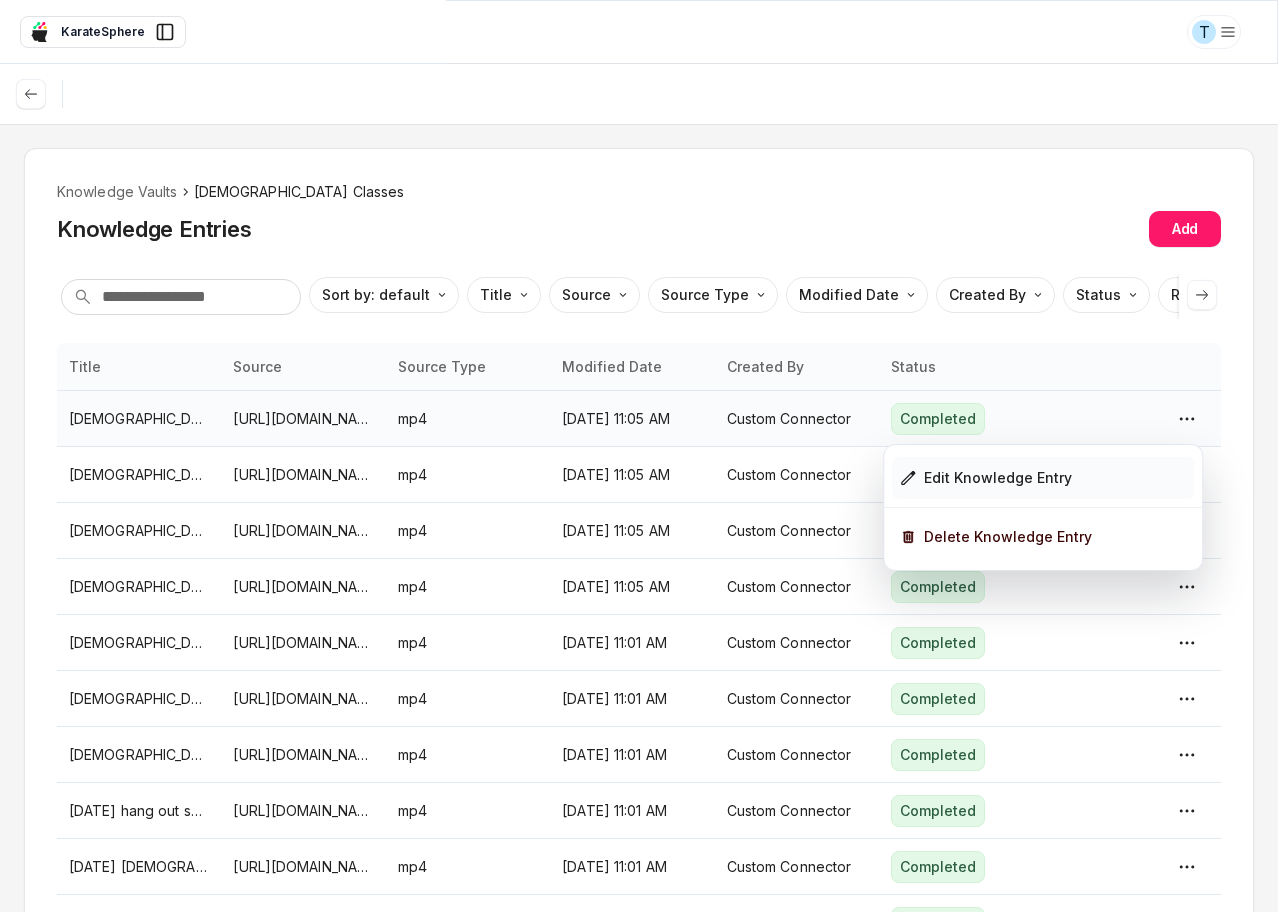 click on "Edit Knowledge Entry" at bounding box center (1043, 478) 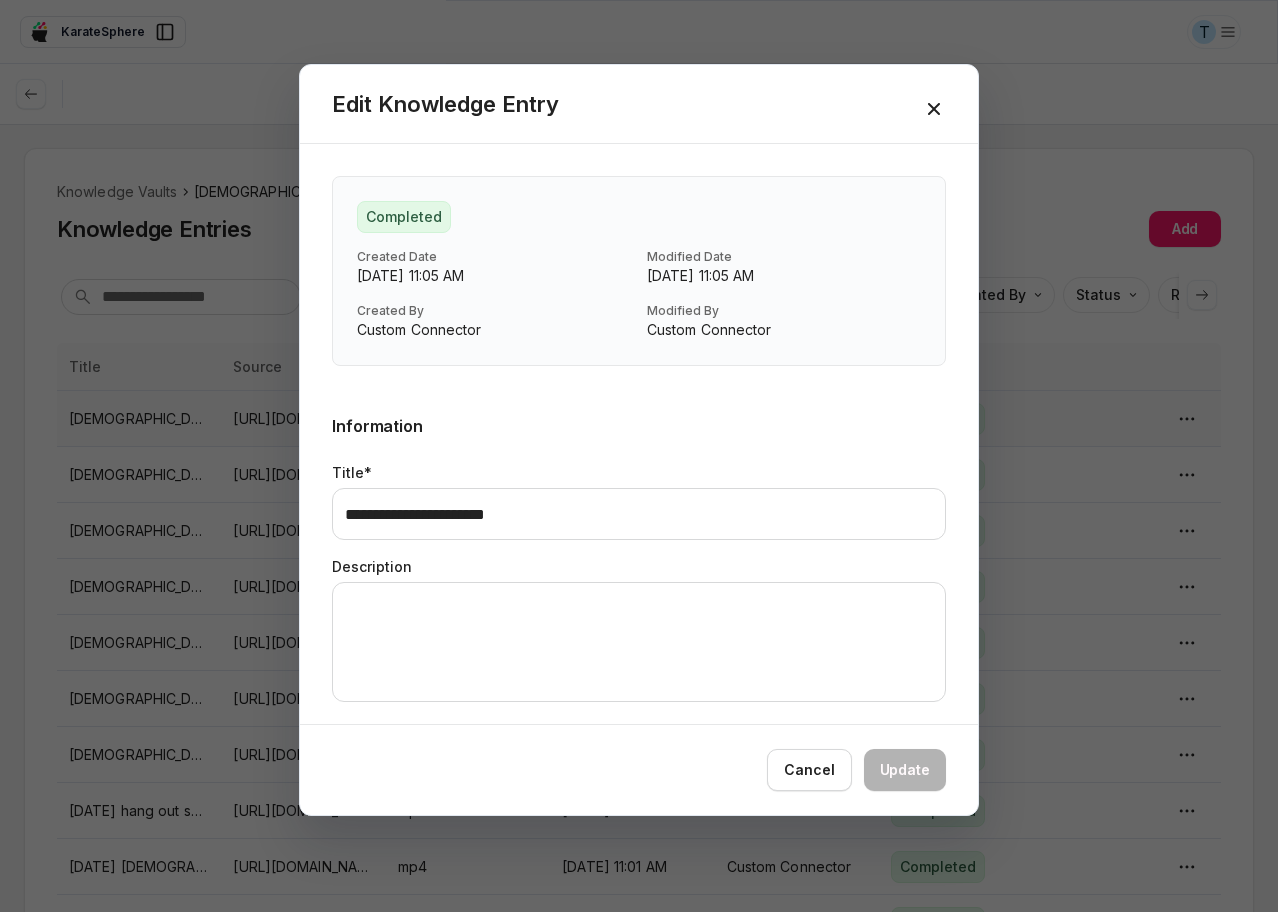 click 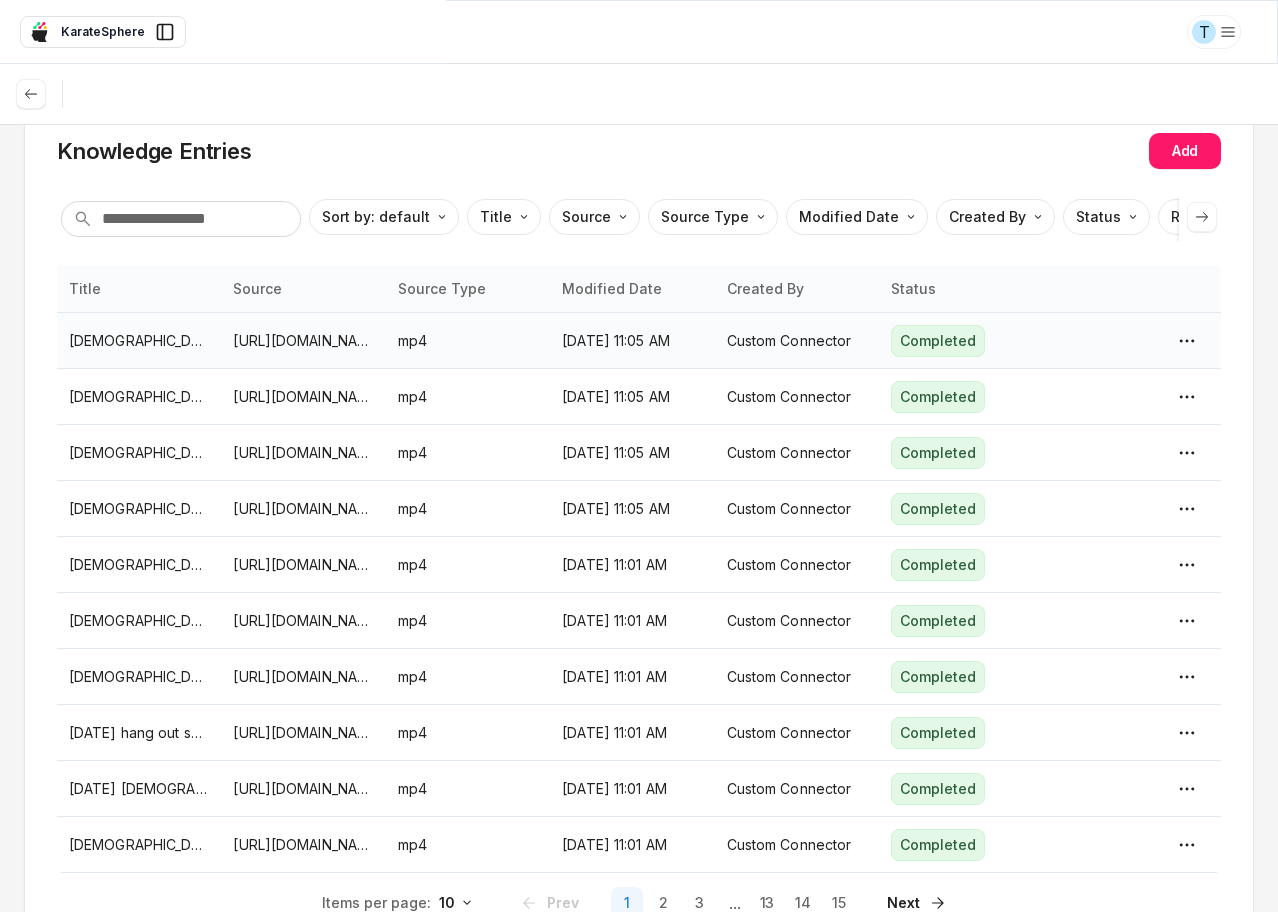 scroll, scrollTop: 0, scrollLeft: 0, axis: both 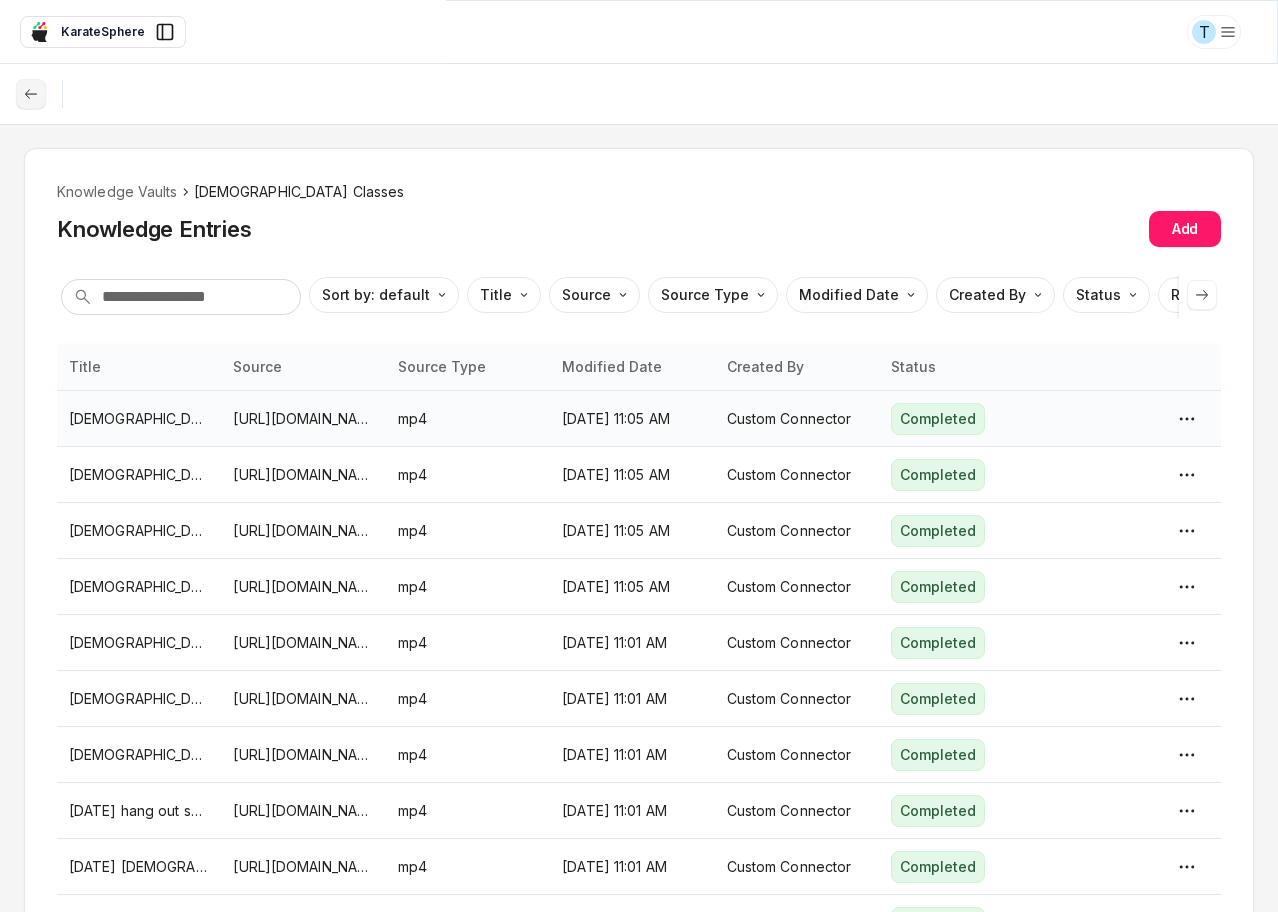 click 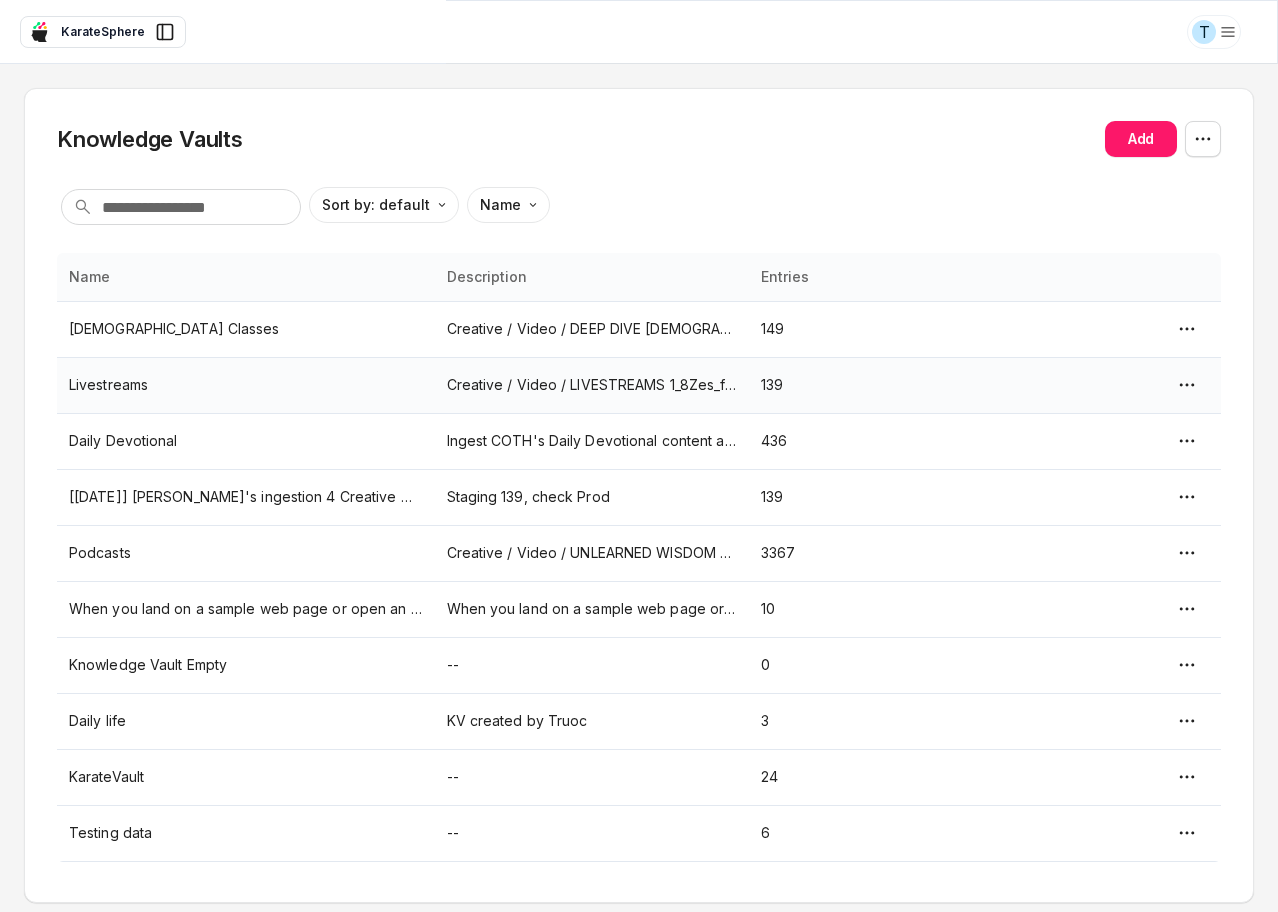 click on "Creative / Video / LIVESTREAMS
1_8Zes_fY44QreV-C8x7tfNDt5hd3-7wM" at bounding box center (592, 385) 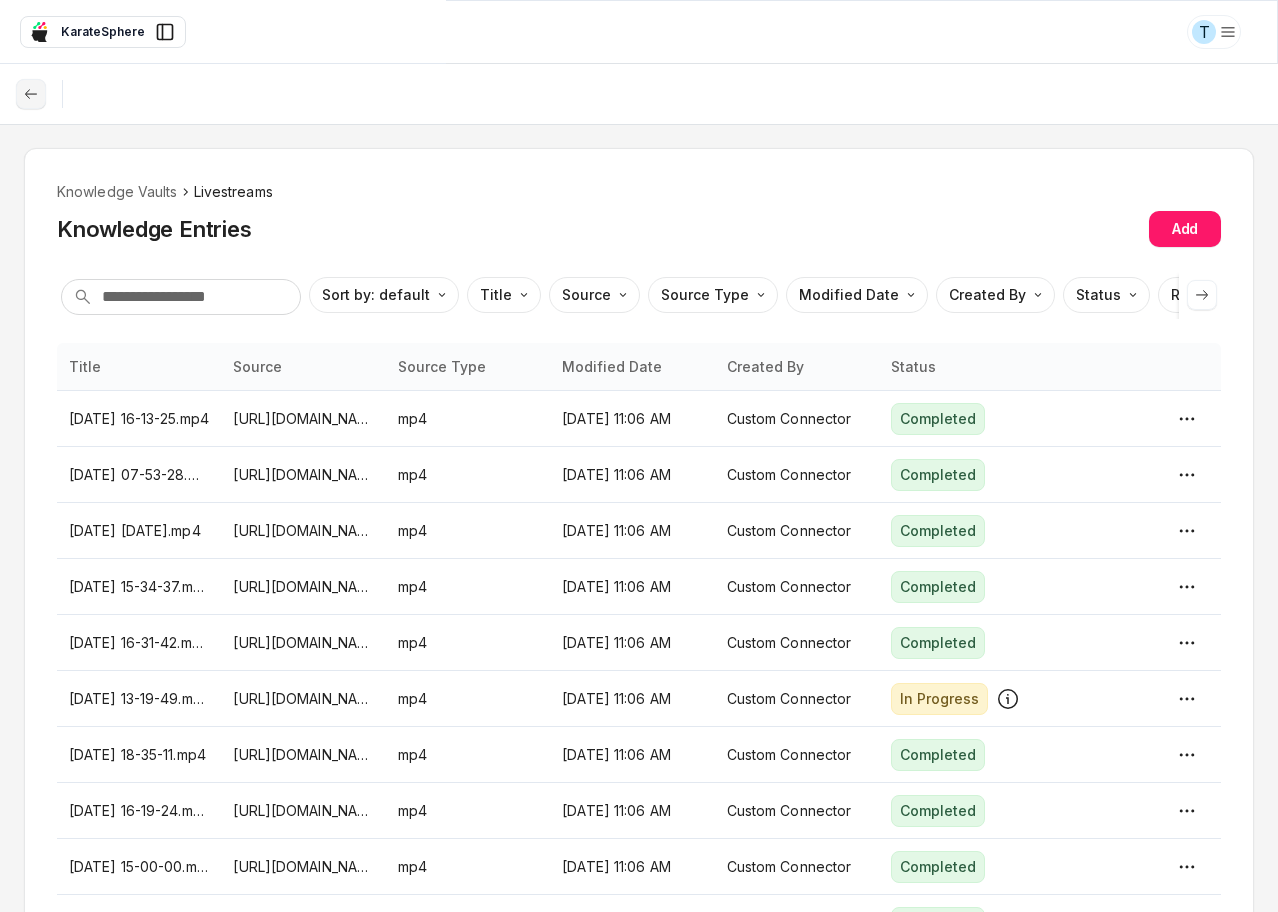 click 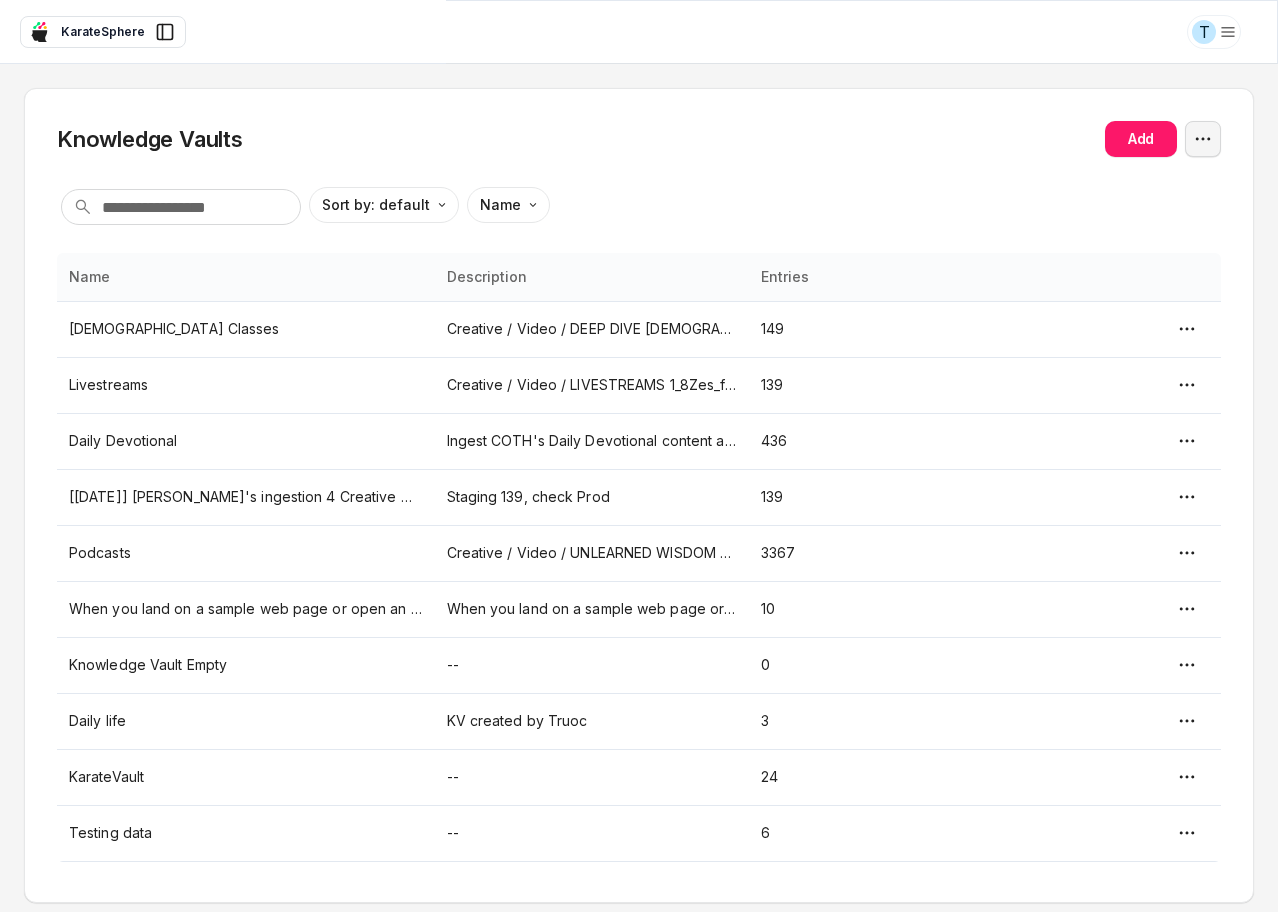 click on "T KarateSphere KarateSphere Ask EasyMate anything App Overview AI Content Content Messaging Settings B How can I help you [DATE]? Scroll to bottom Send Knowledge Vaults Add Sort by: default Direction Name Name Description Entries [DEMOGRAPHIC_DATA] Classes Creative / Video / DEEP DIVE [DEMOGRAPHIC_DATA] CLASS [VIDEOS]
1d3SAf5tdqLrmqxVr9DpSo4iygVFQYnZ- 149 Livestreams Creative / Video / LIVESTREAMS
1_8Zes_fY44QreV-C8x7tfNDt5hd3-7wM 139 Daily Devotional Ingest COTH's Daily Devotional content as a content batch
[URL][DOMAIN_NAME] 436 [[DATE]] [PERSON_NAME]'s ingestion 4 Creative -> Video -> Deep Dive Bible Class Staging 139, check Prod 139 Podcasts Creative / Video / UNLEARNED WISDOM PODCAST [MAIN]
[DATE], removed 1jpNzQL_xCOlpLcQmpYOybm3bmj3IR6c- 3367 10 Knowledge Vault Empty -- 0 Daily life KV created by Truoc 3 KarateVault -- 24 Testing data -- 6 *" at bounding box center (639, 456) 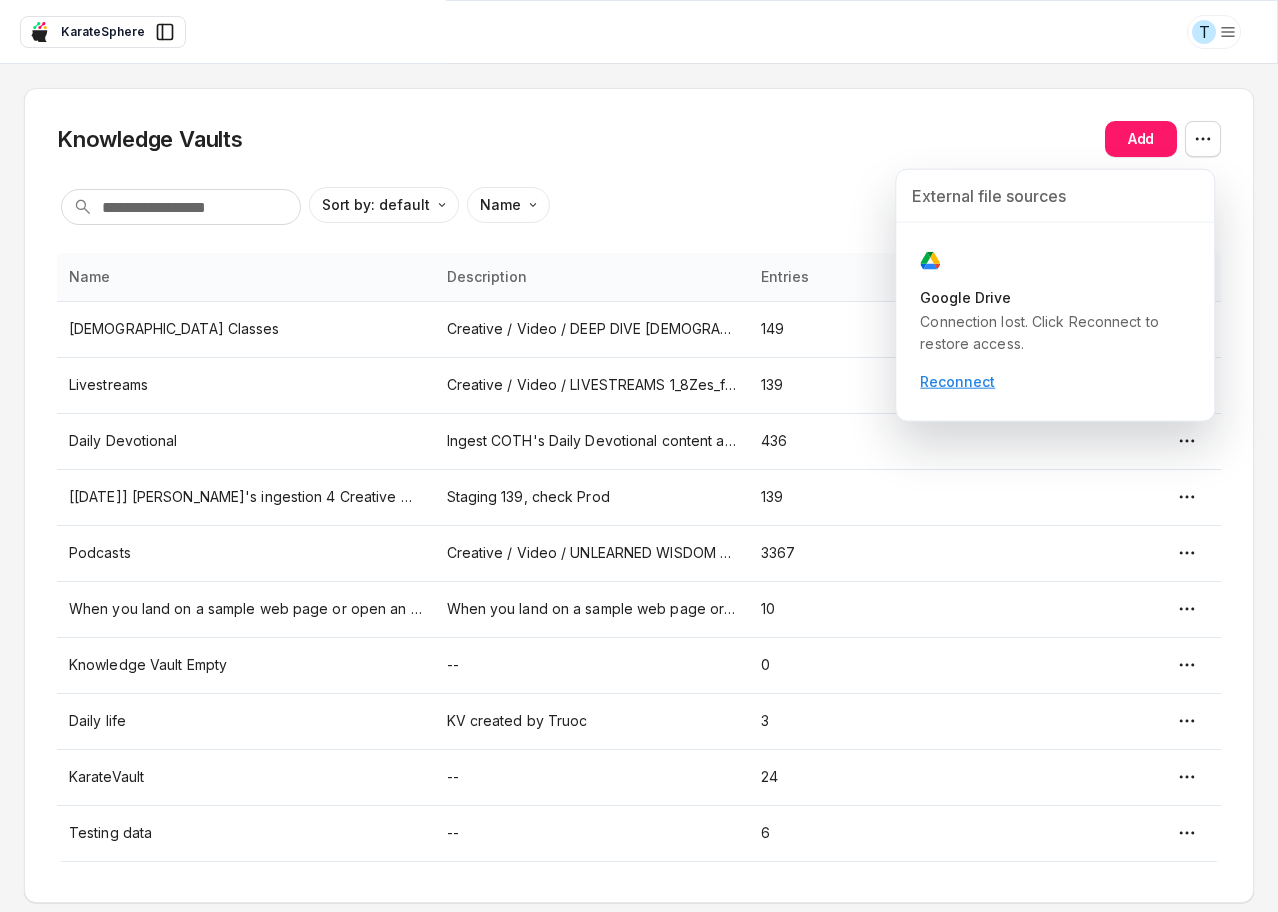 click on "T KarateSphere KarateSphere Ask EasyMate anything App Overview AI Content Content Messaging Settings B How can I help you [DATE]? Scroll to bottom Send Knowledge Vaults Add Sort by: default Direction Name Name Description Entries [DEMOGRAPHIC_DATA] Classes Creative / Video / DEEP DIVE [DEMOGRAPHIC_DATA] CLASS [VIDEOS]
1d3SAf5tdqLrmqxVr9DpSo4iygVFQYnZ- 149 Livestreams Creative / Video / LIVESTREAMS
1_8Zes_fY44QreV-C8x7tfNDt5hd3-7wM 139 Daily Devotional Ingest COTH's Daily Devotional content as a content batch
[URL][DOMAIN_NAME] 436 [[DATE]] [PERSON_NAME]'s ingestion 4 Creative -> Video -> Deep Dive Bible Class Staging 139, check Prod 139 Podcasts Creative / Video / UNLEARNED WISDOM PODCAST [MAIN]
[DATE], removed 1jpNzQL_xCOlpLcQmpYOybm3bmj3IR6c- 3367 10 Knowledge Vault Empty -- 0 Daily life KV created by Truoc 3 KarateVault -- 24 Testing data -- 6 *
External file sources Google Drive Connection lost. Click Reconnect to restore access. Reconnect" at bounding box center [639, 456] 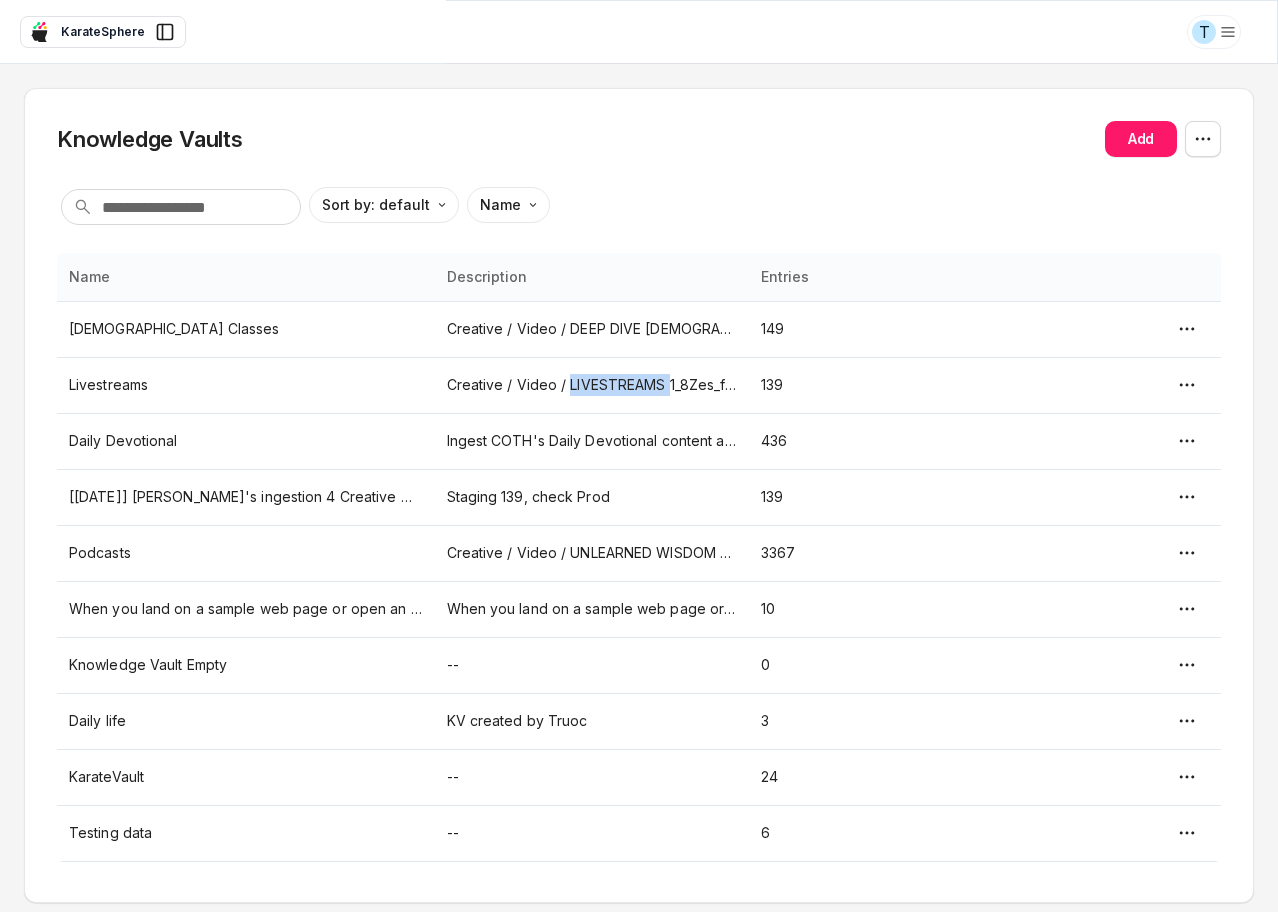 click on "Creative / Video / LIVESTREAMS
1_8Zes_fY44QreV-C8x7tfNDt5hd3-7wM" at bounding box center (592, 385) 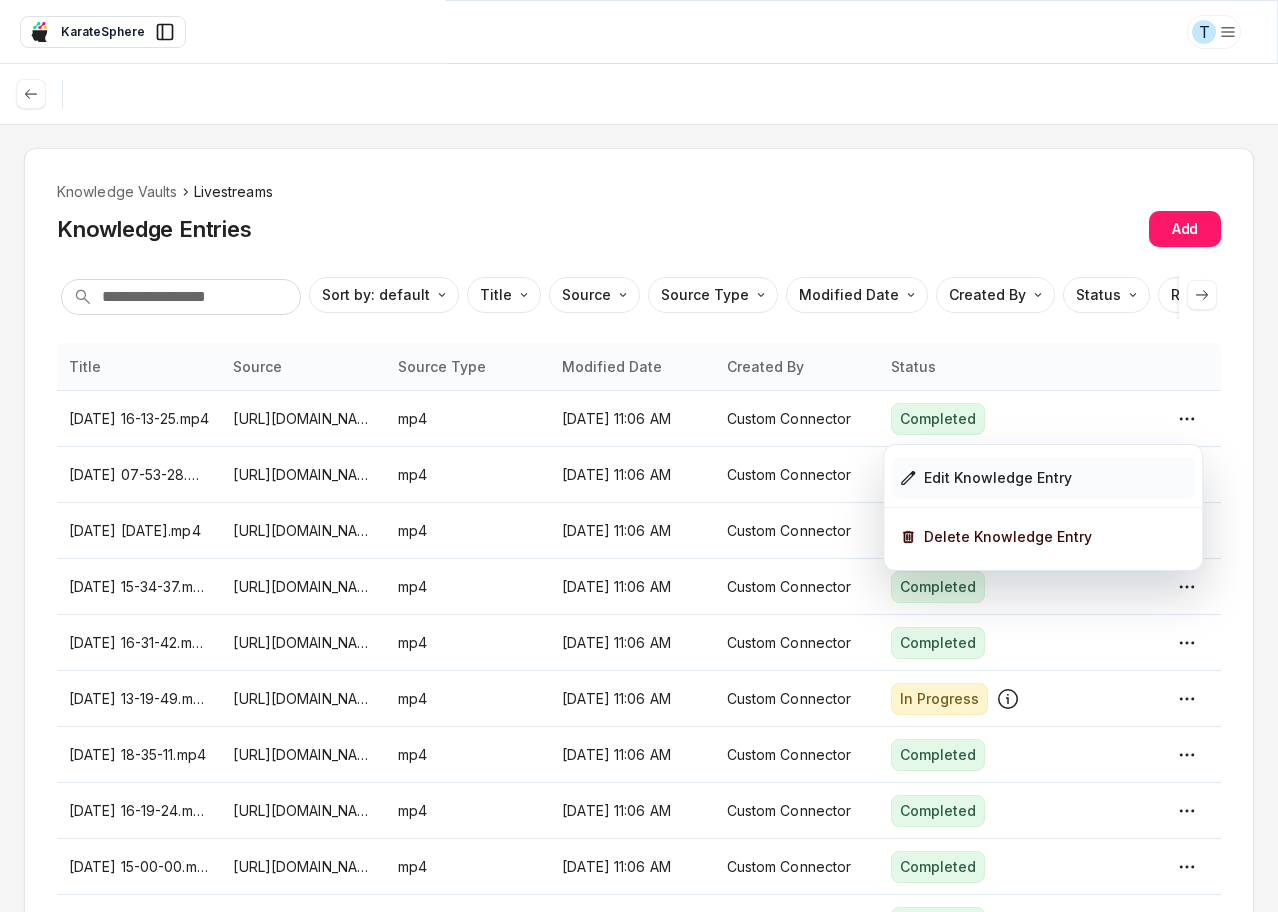 click on "Edit Knowledge Entry" at bounding box center [998, 478] 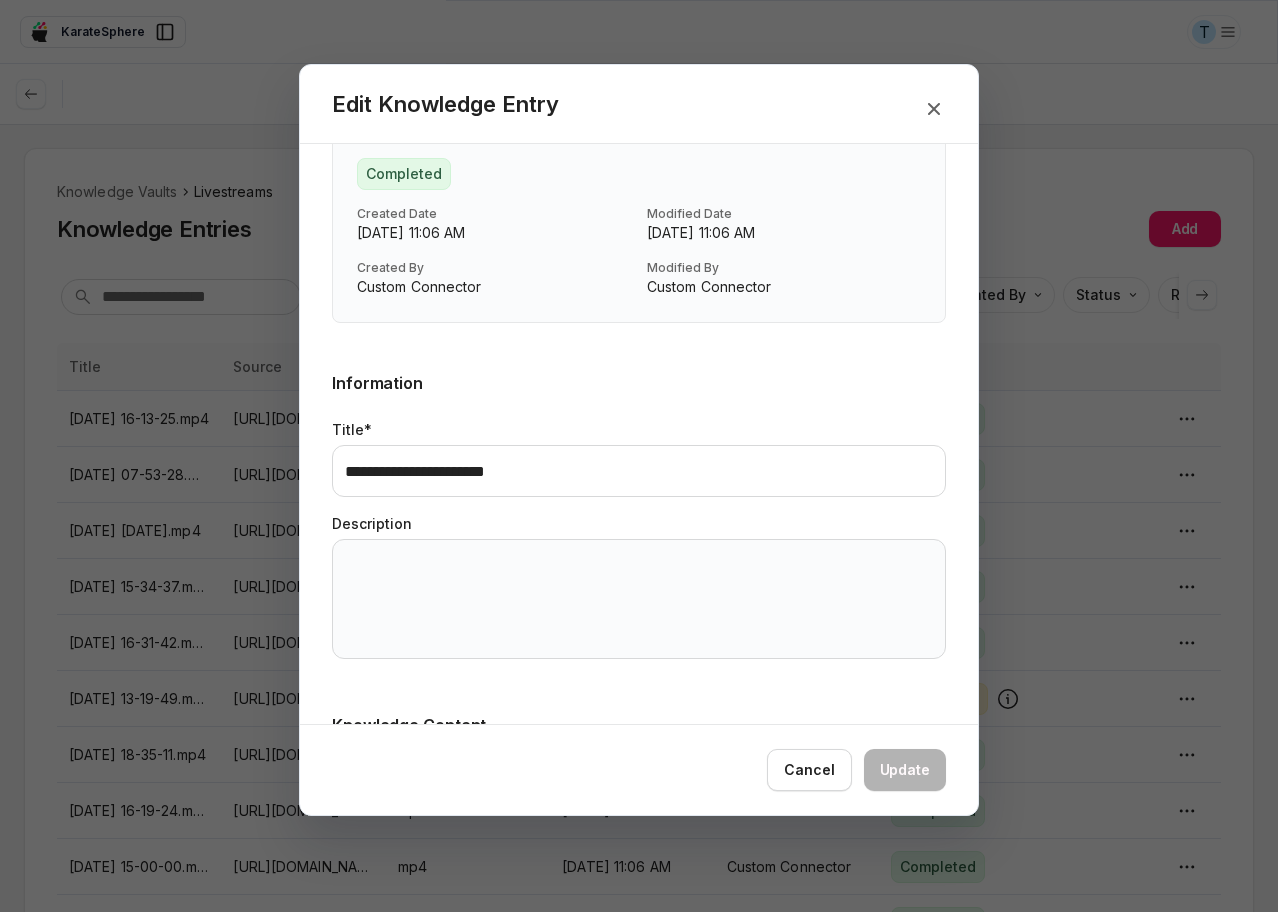 scroll, scrollTop: 0, scrollLeft: 0, axis: both 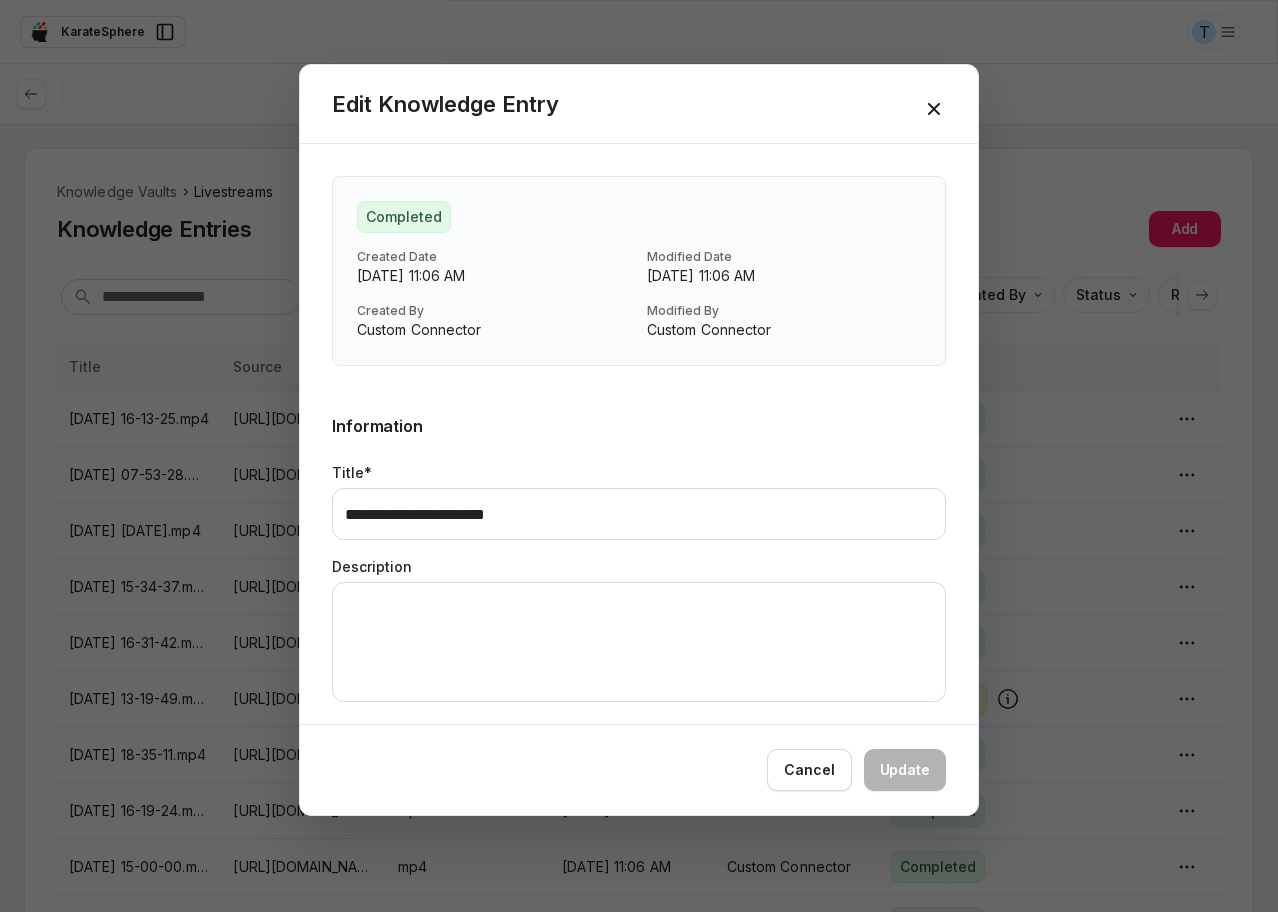 click 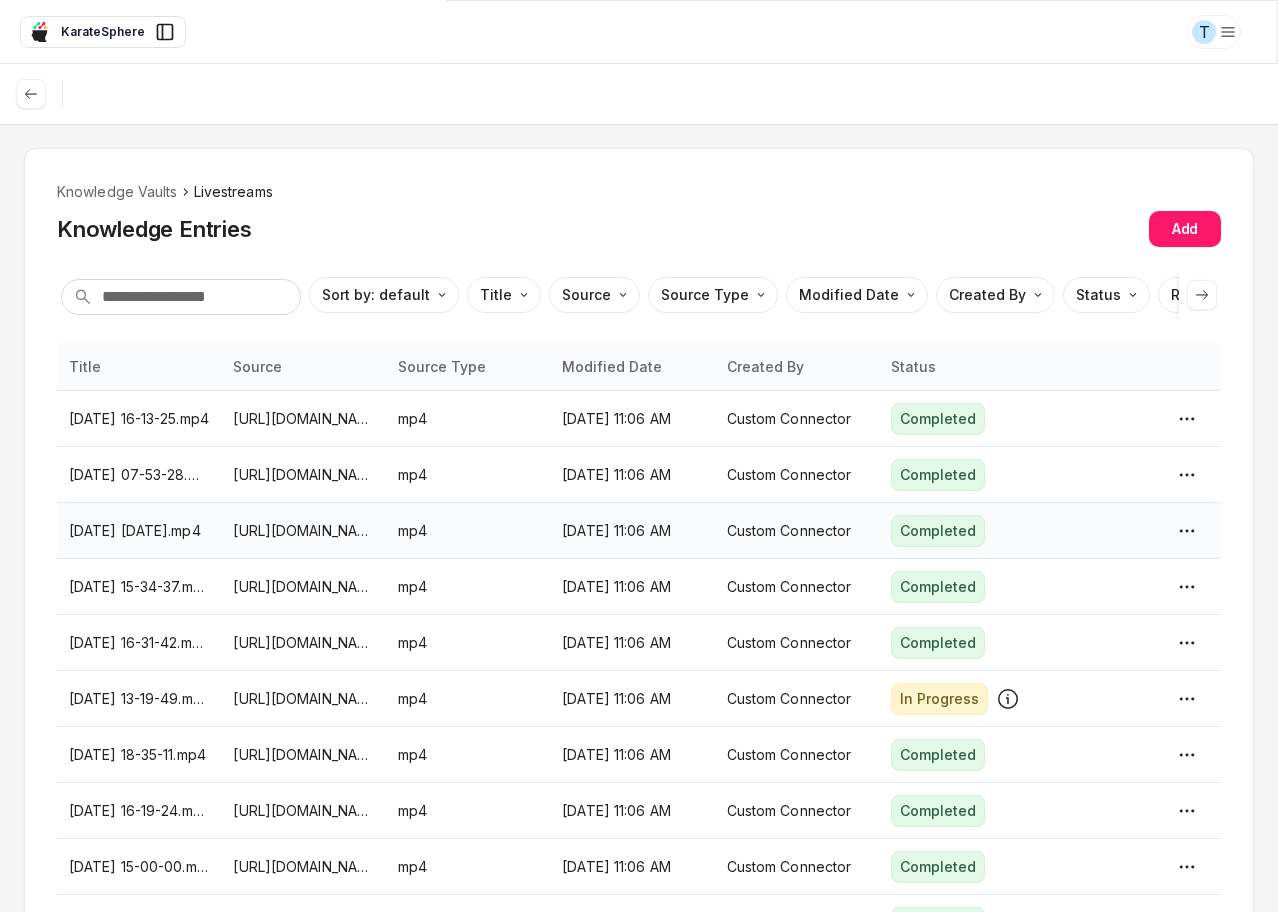 click on "Custom Connector" at bounding box center [797, 531] 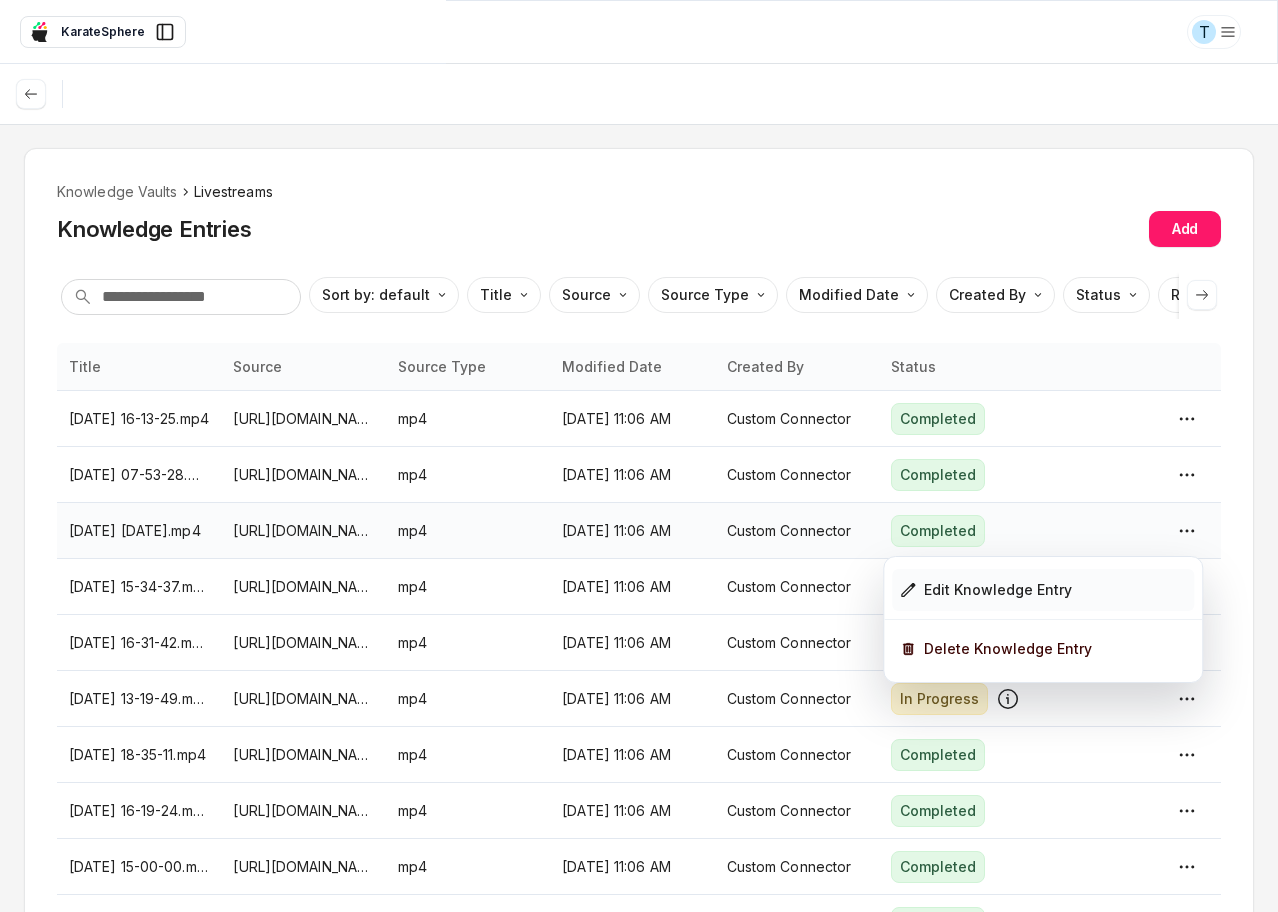 click on "Edit Knowledge Entry" at bounding box center (998, 590) 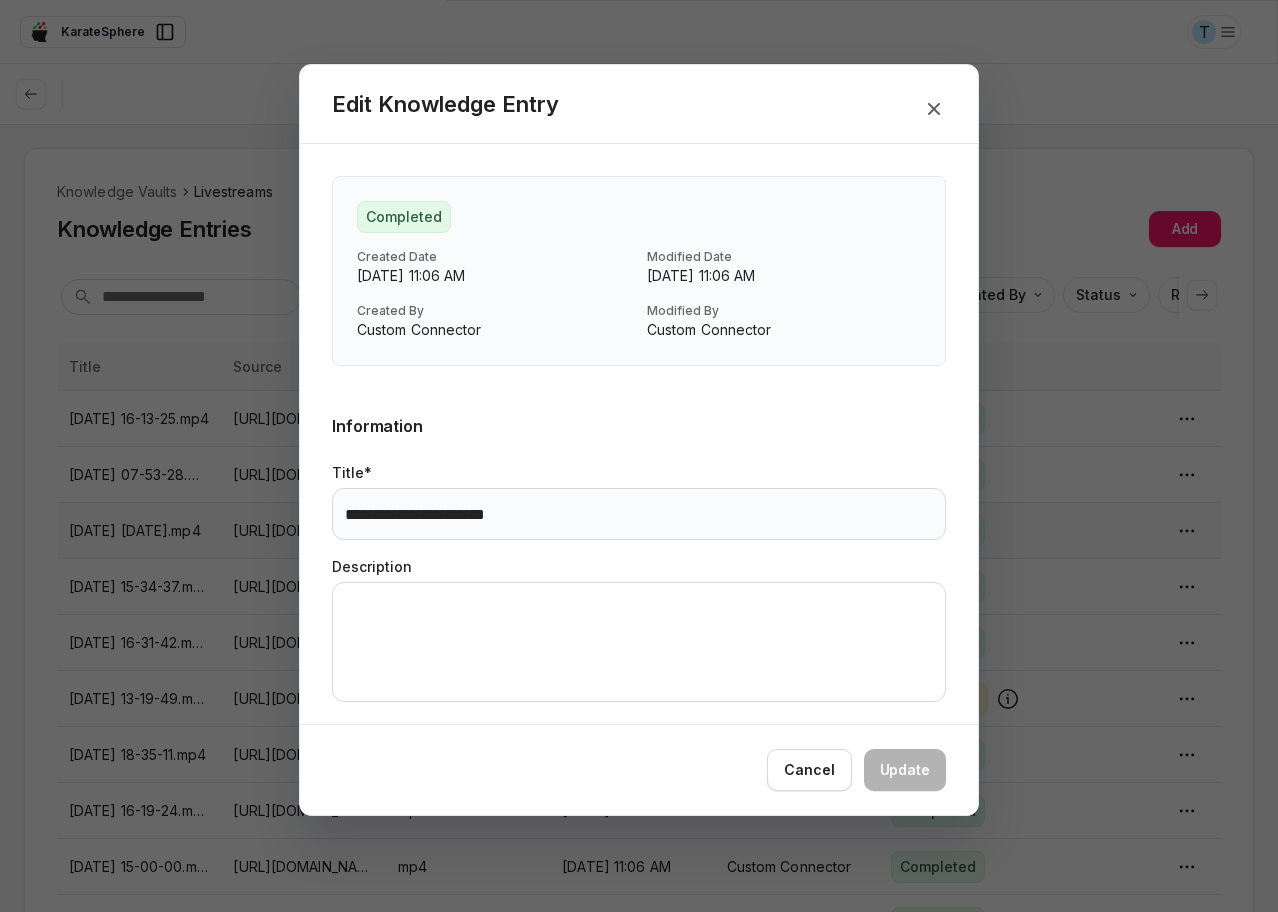 scroll, scrollTop: 368, scrollLeft: 0, axis: vertical 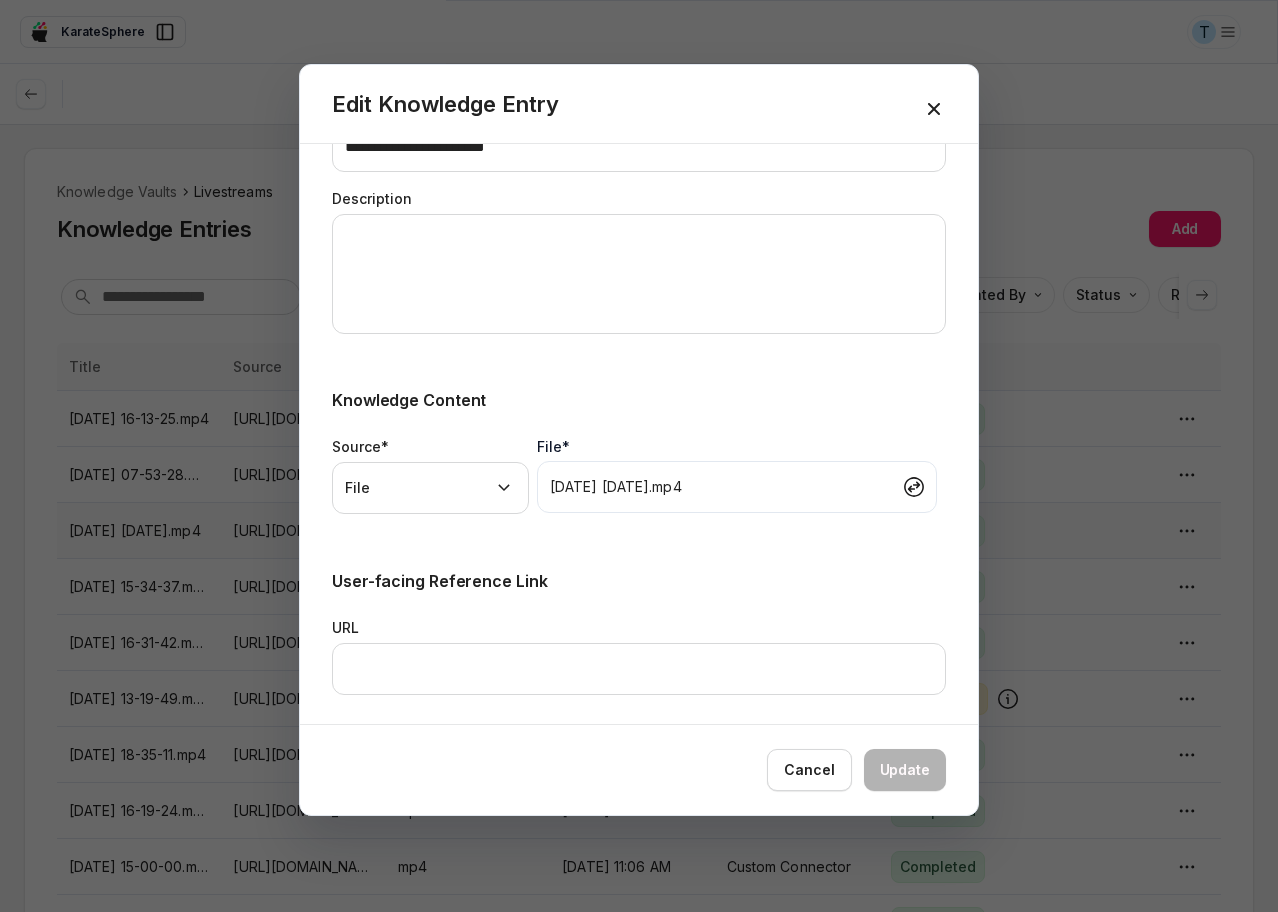 click 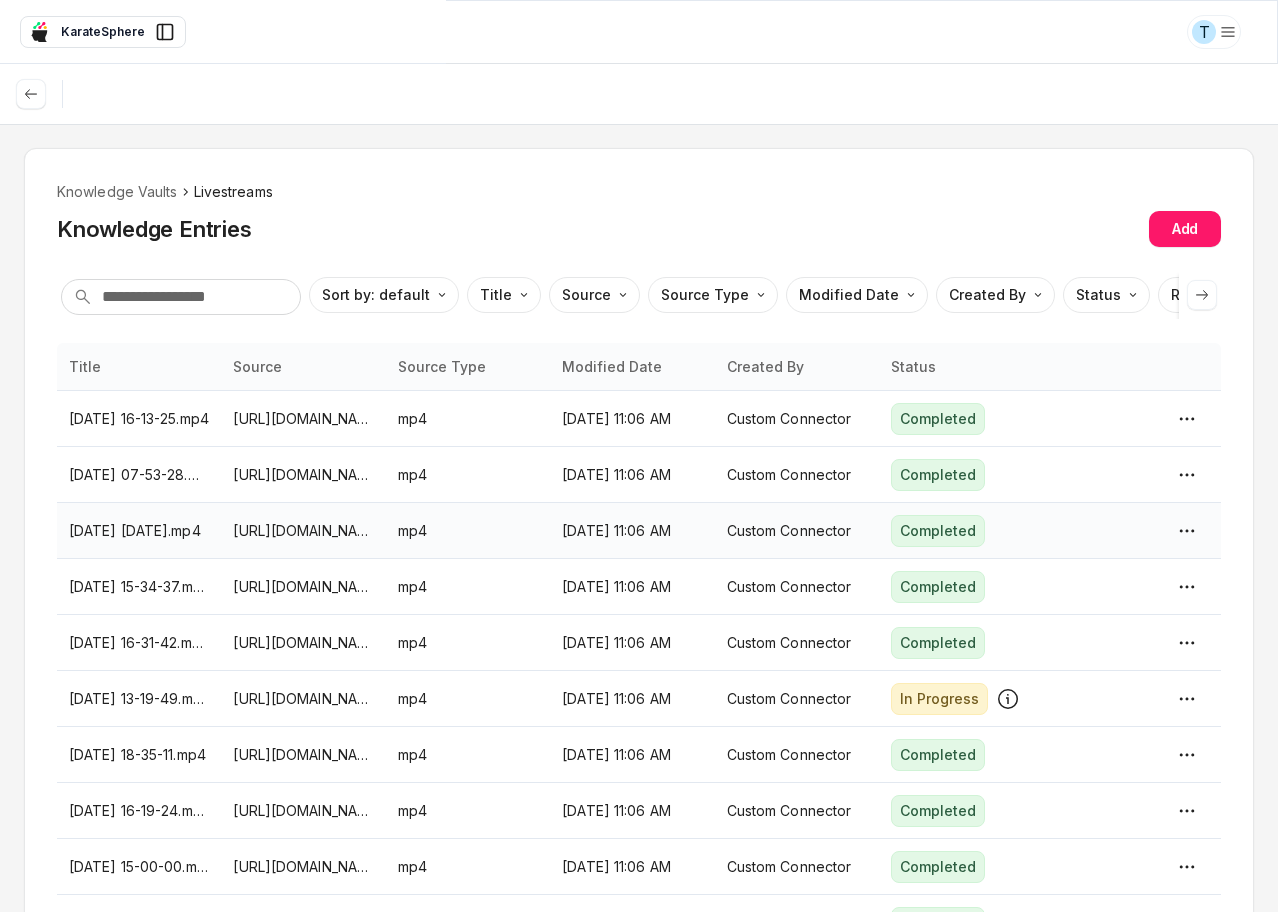 click on "Knowledge Vaults Livestreams Knowledge Entries Add" at bounding box center (639, 214) 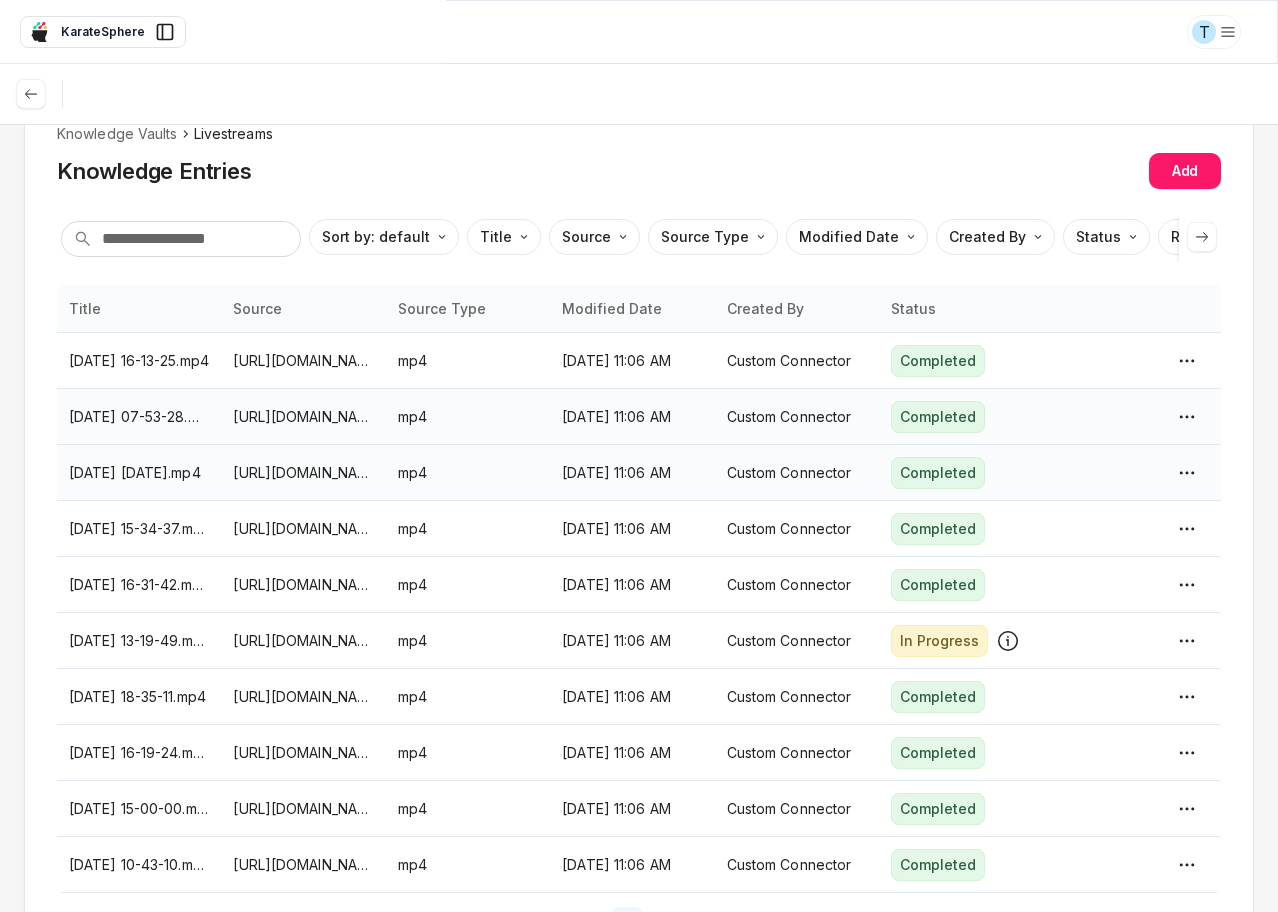scroll, scrollTop: 0, scrollLeft: 0, axis: both 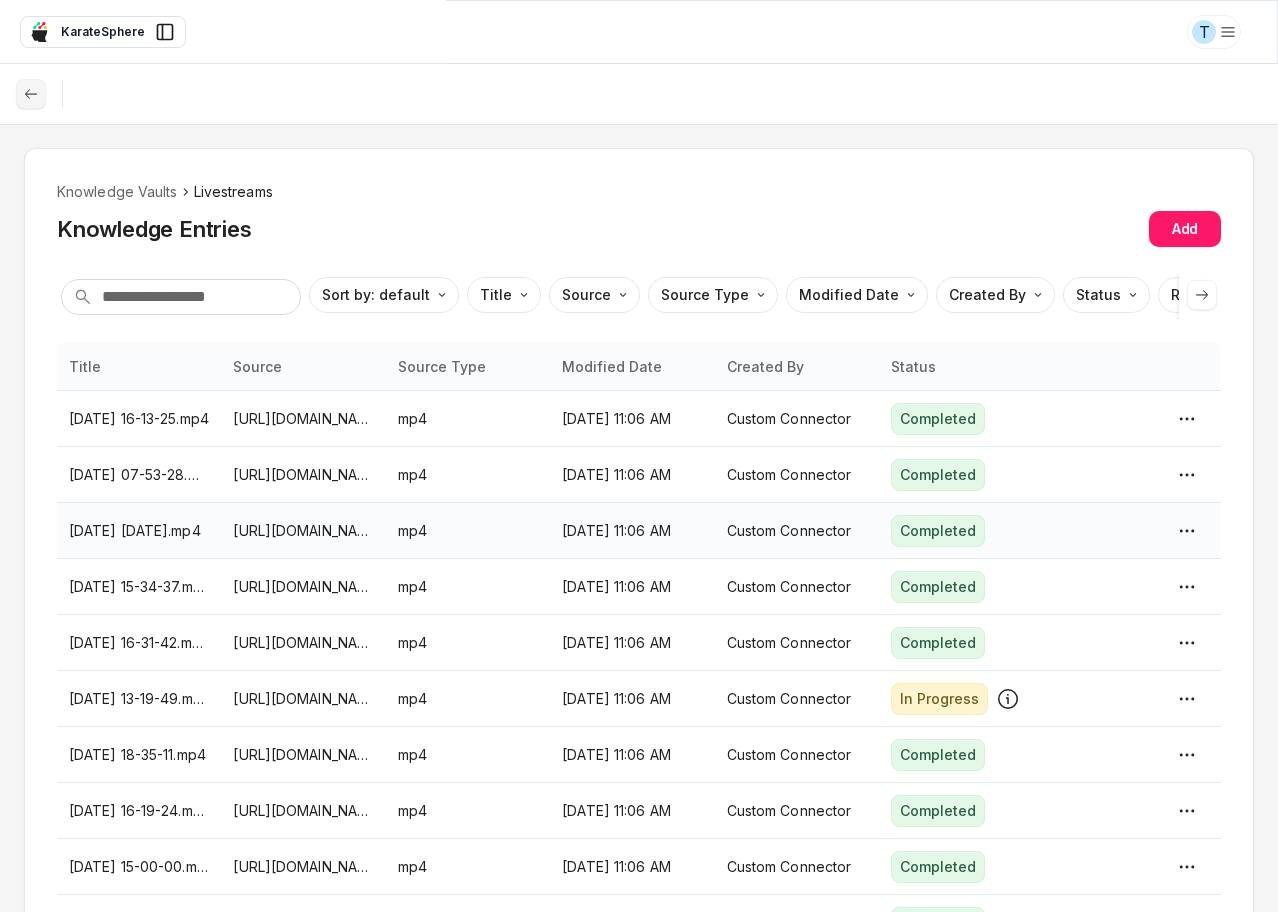 click 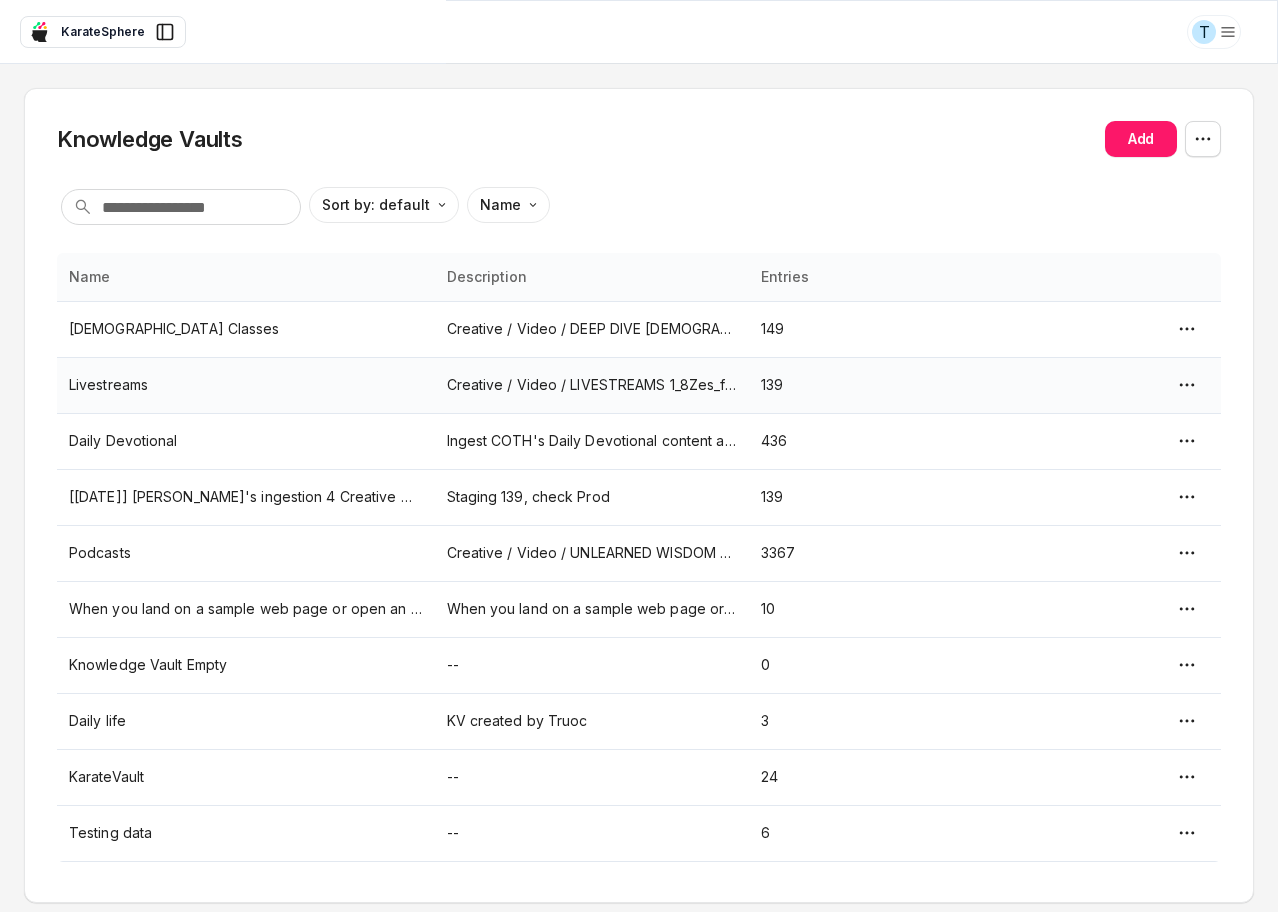 click on "Creative / Video / LIVESTREAMS
1_8Zes_fY44QreV-C8x7tfNDt5hd3-7wM" at bounding box center [592, 385] 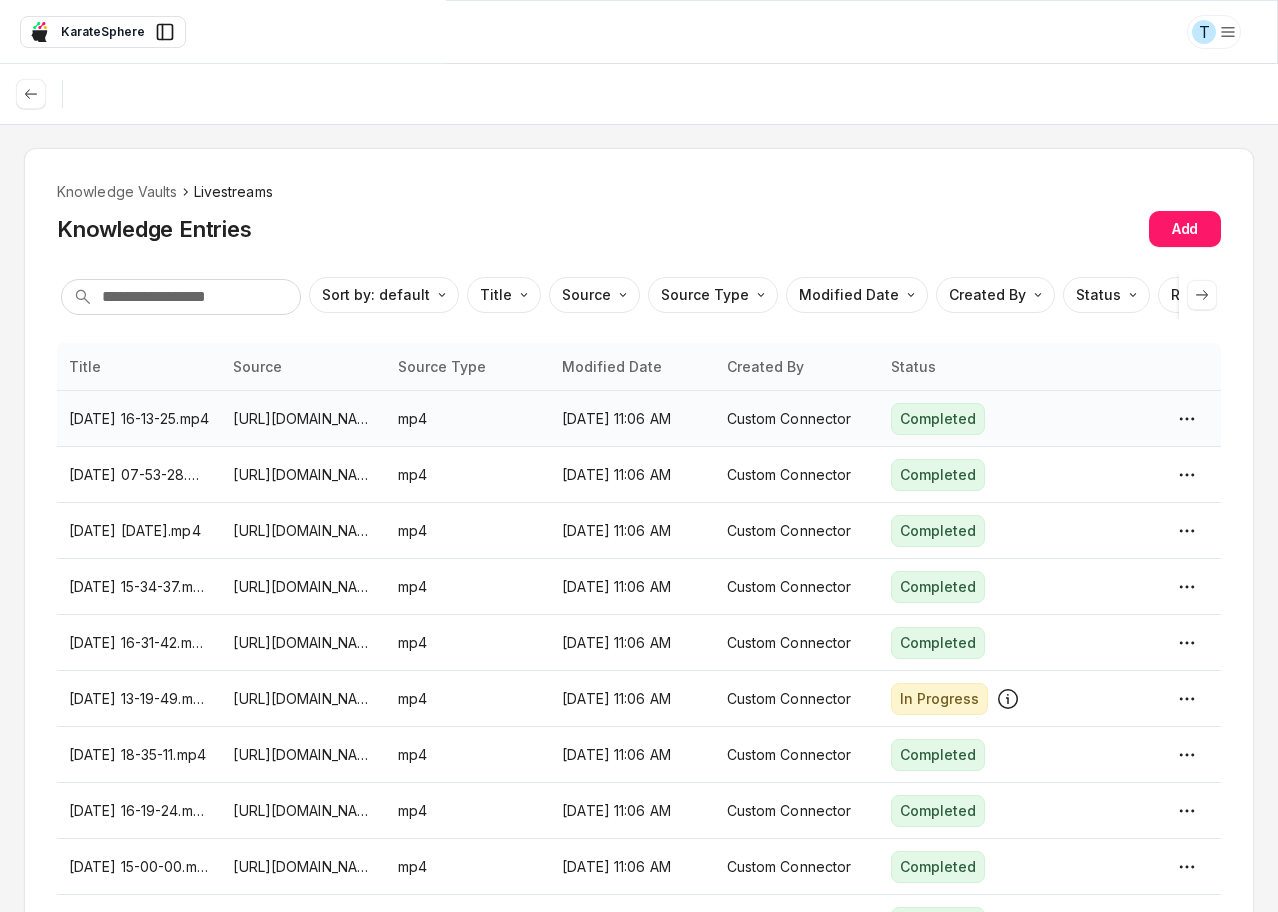 click on "[DATE] 11:06 AM" at bounding box center [632, 419] 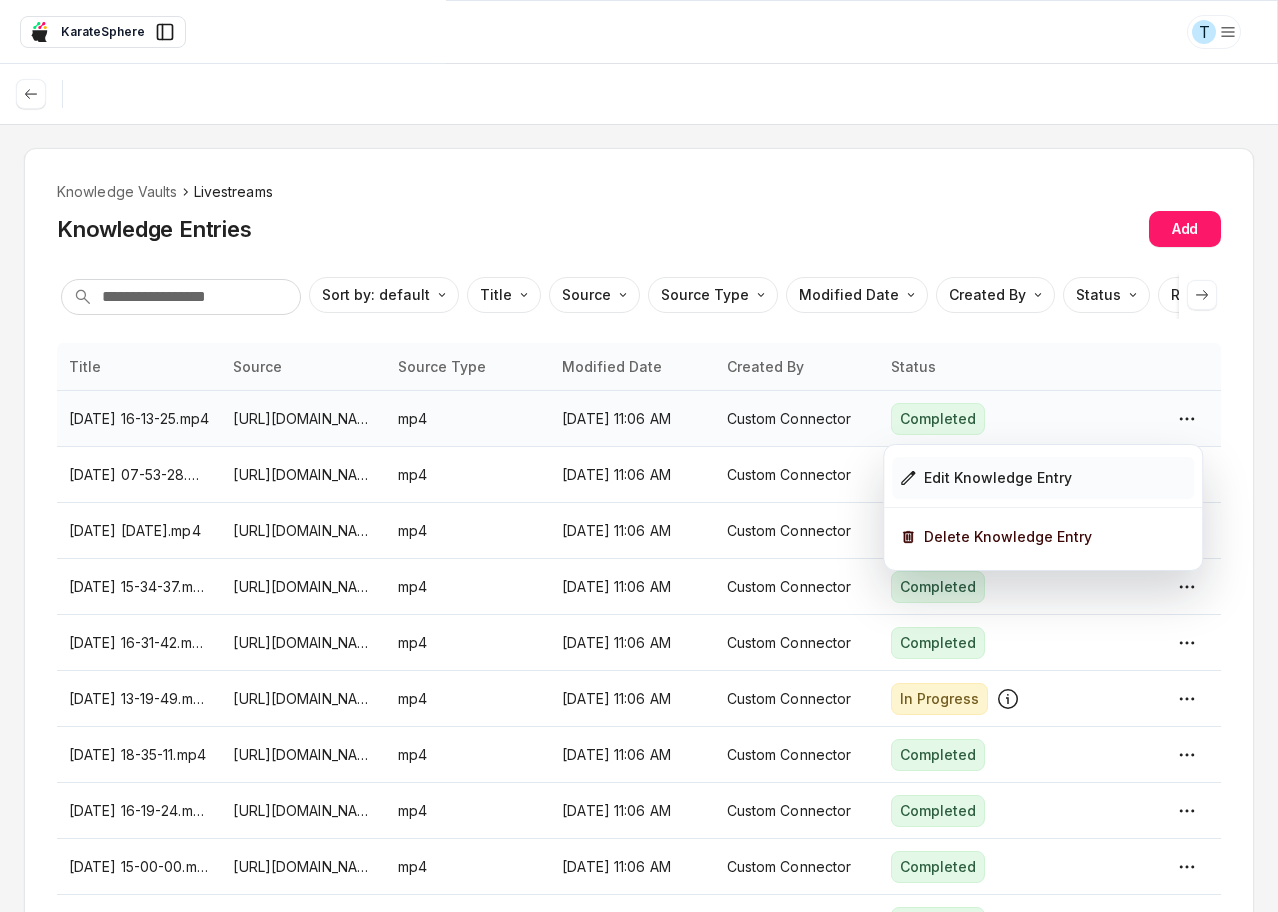 click on "Edit Knowledge Entry" at bounding box center (1043, 478) 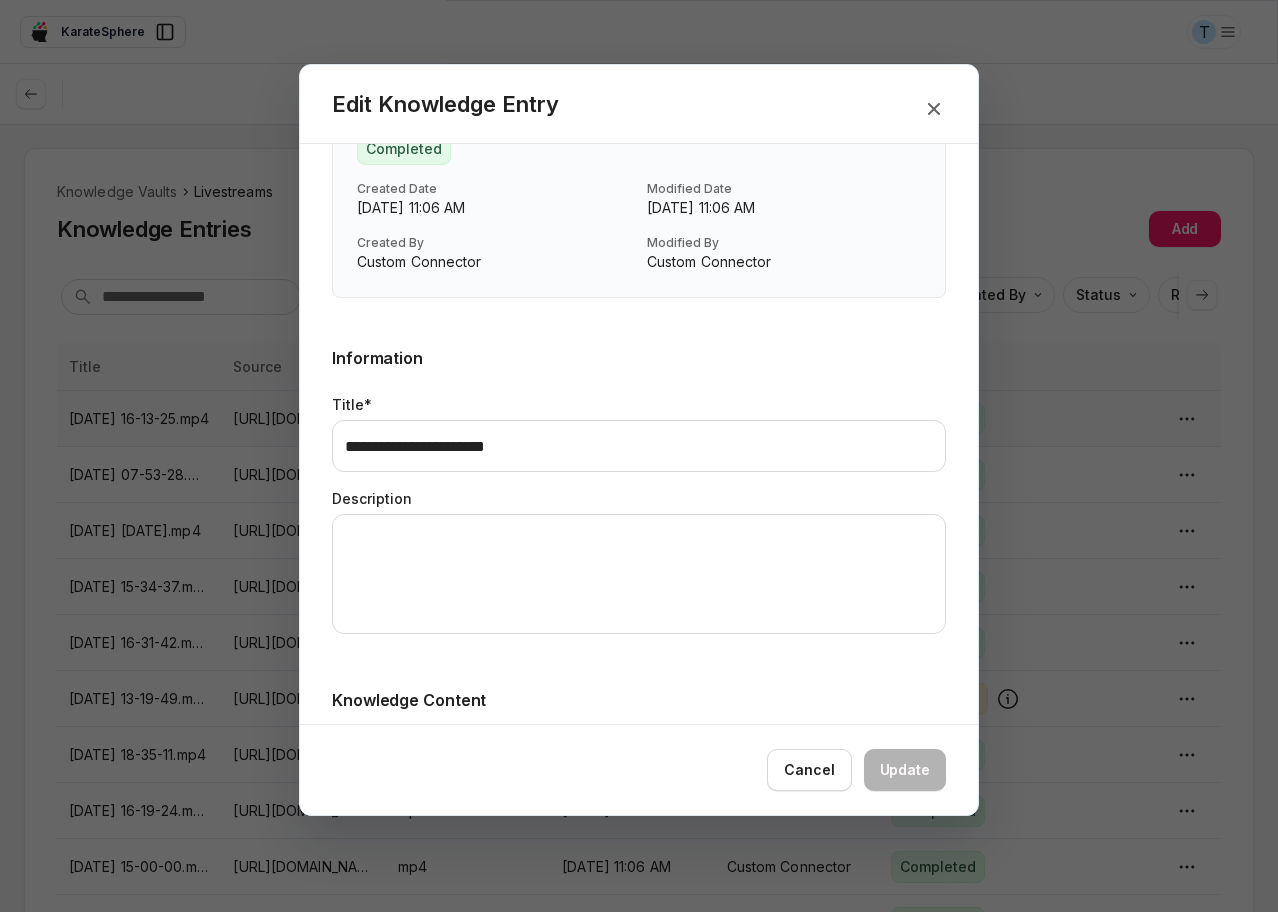 scroll, scrollTop: 0, scrollLeft: 0, axis: both 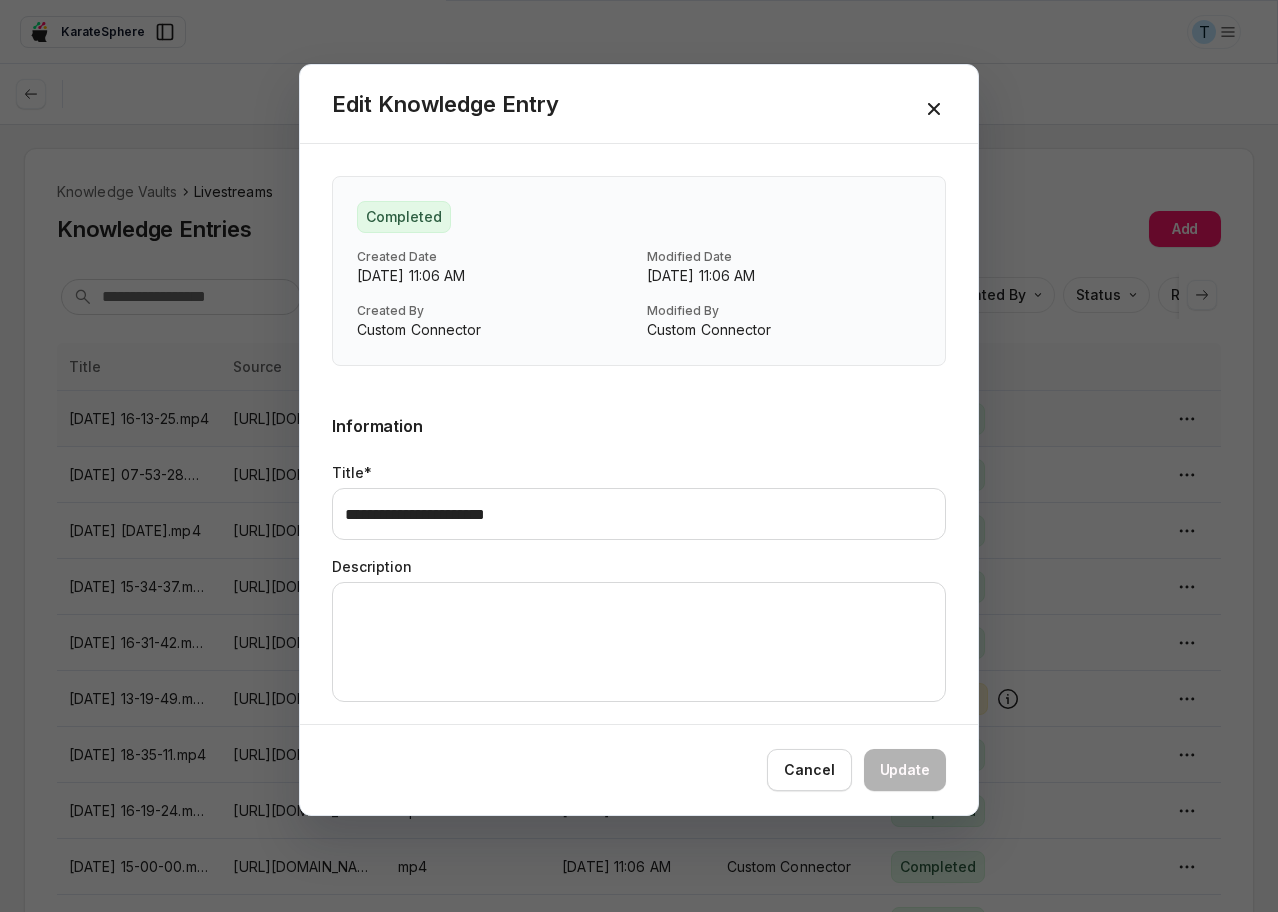 click 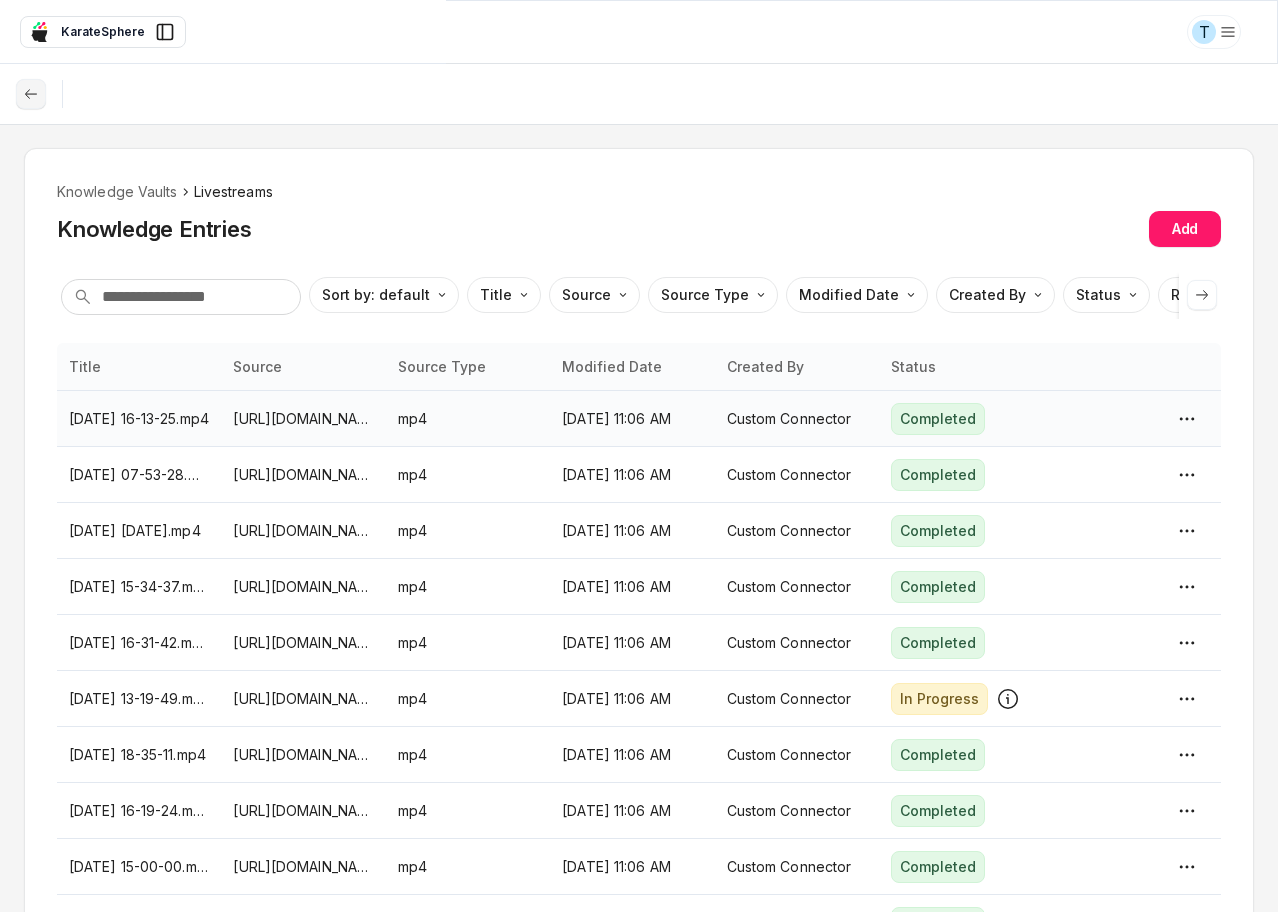click at bounding box center [31, 94] 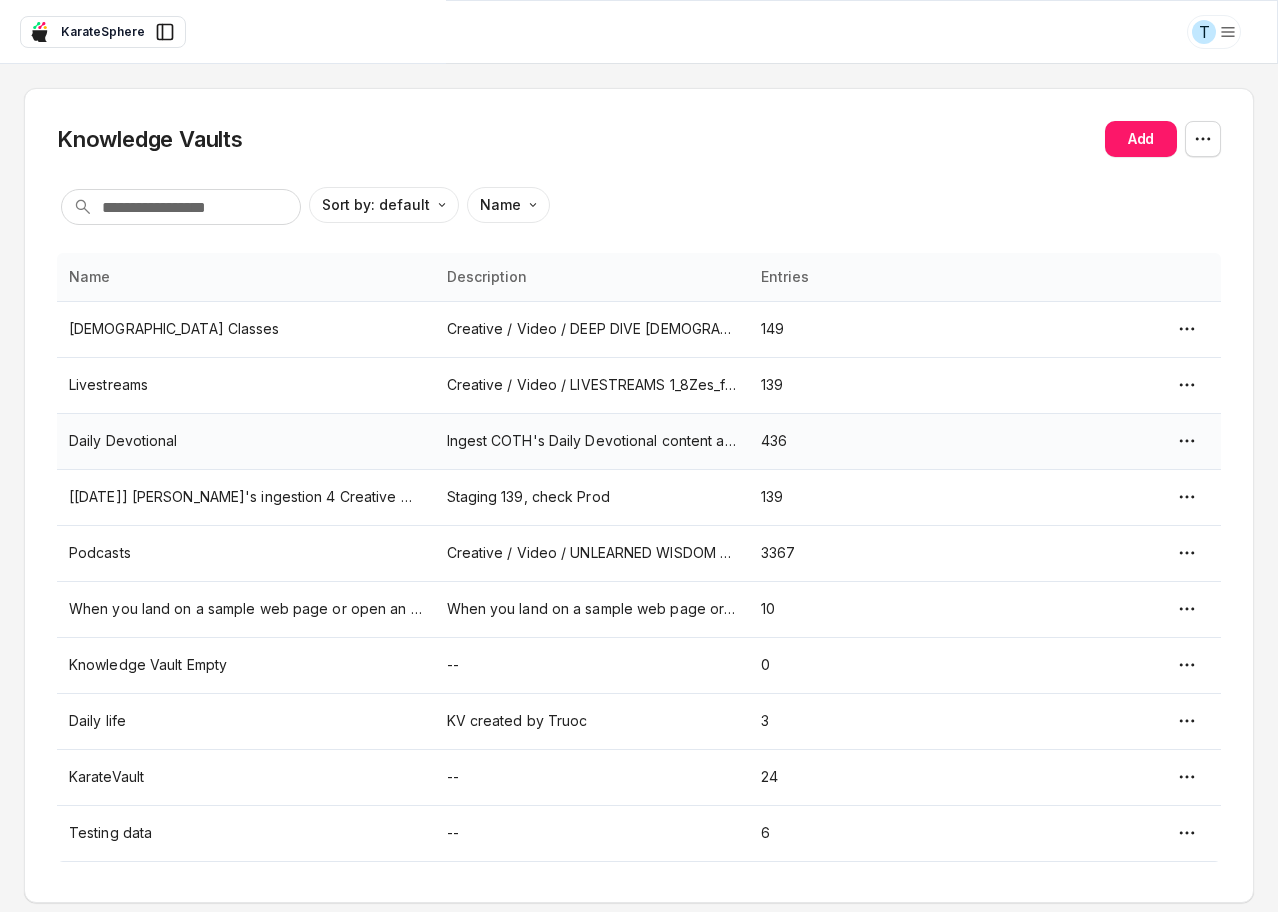 click on "Daily Devotional" at bounding box center [246, 441] 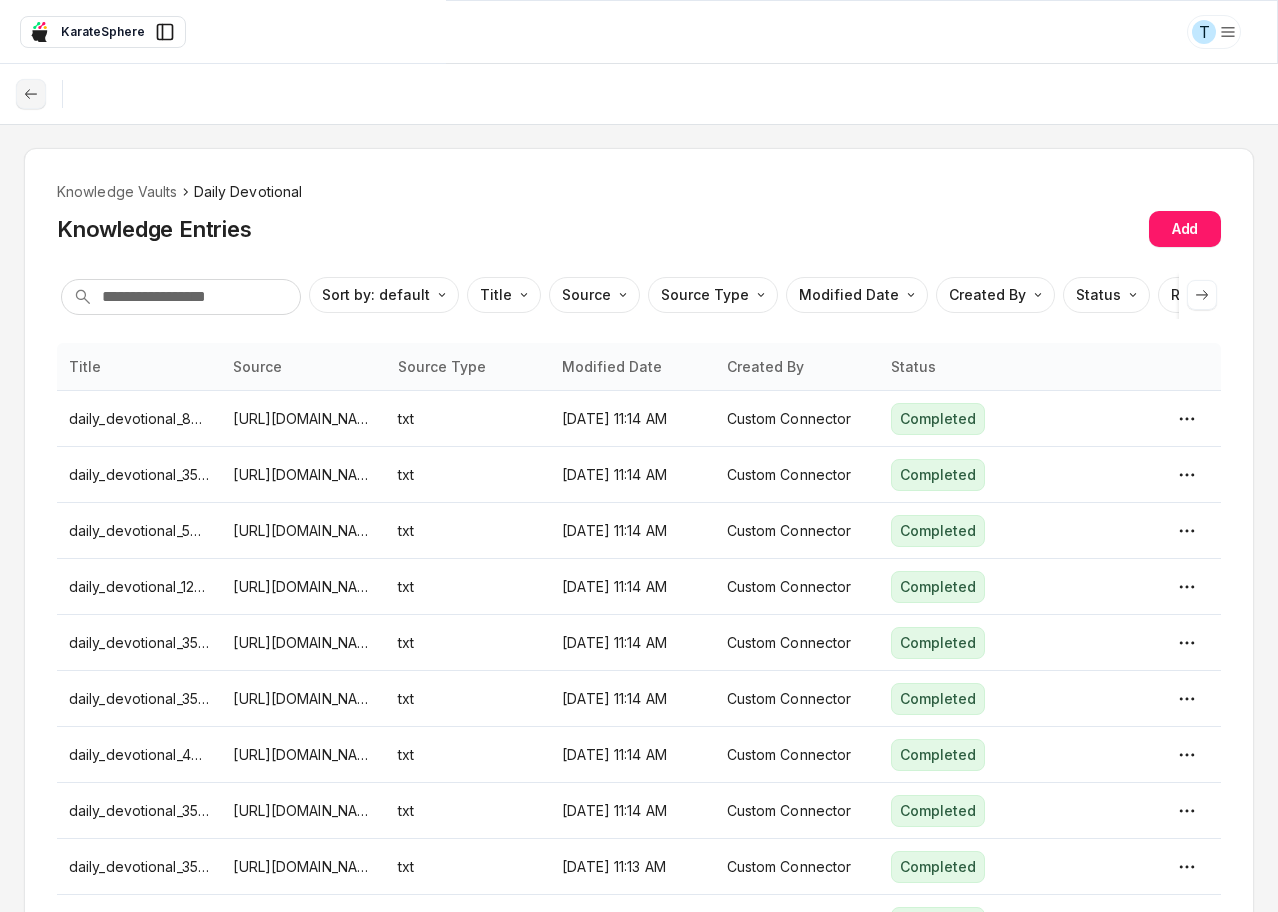 click at bounding box center [31, 94] 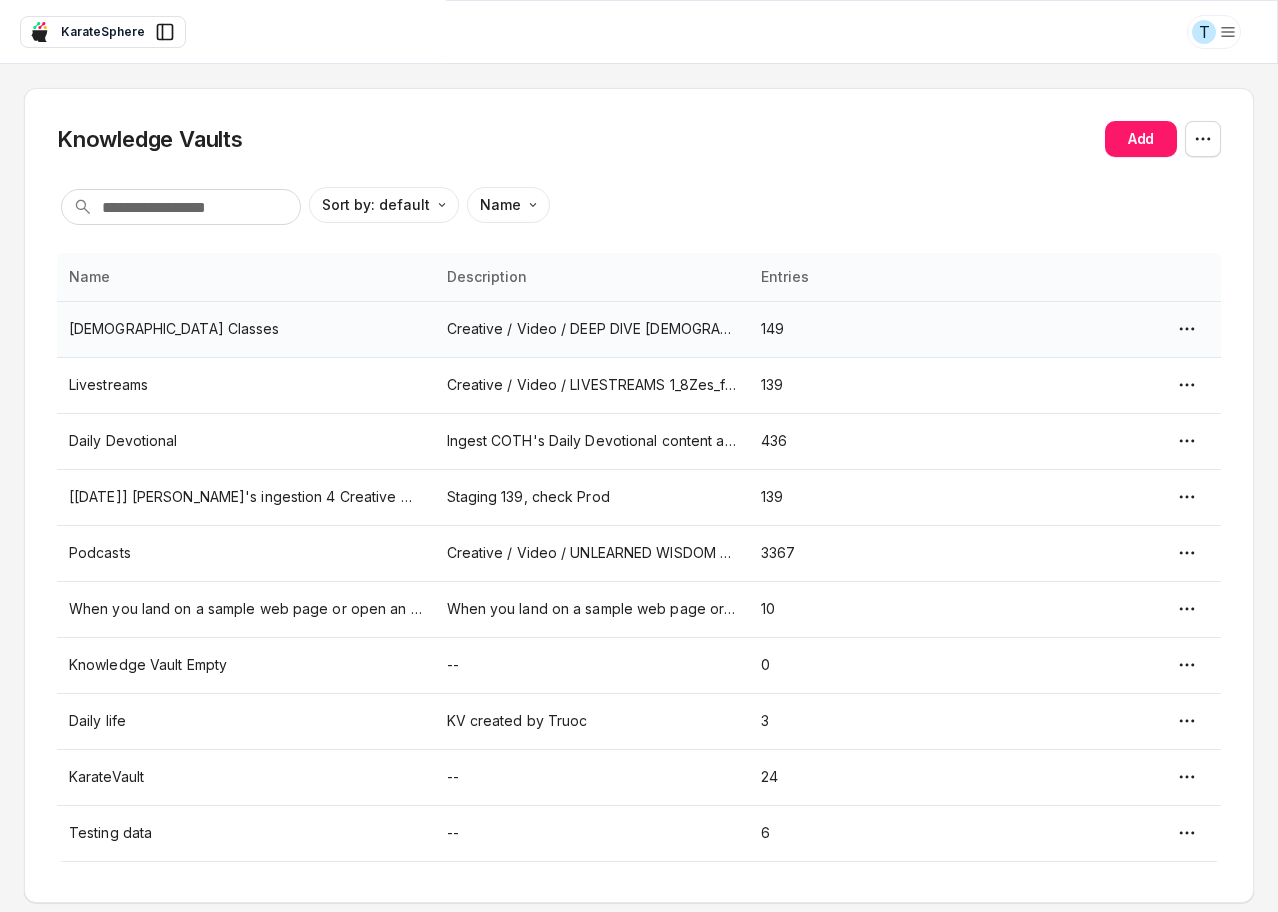 click on "Creative / Video / DEEP DIVE [DEMOGRAPHIC_DATA] CLASS [VIDEOS]
1d3SAf5tdqLrmqxVr9DpSo4iygVFQYnZ-" at bounding box center [592, 329] 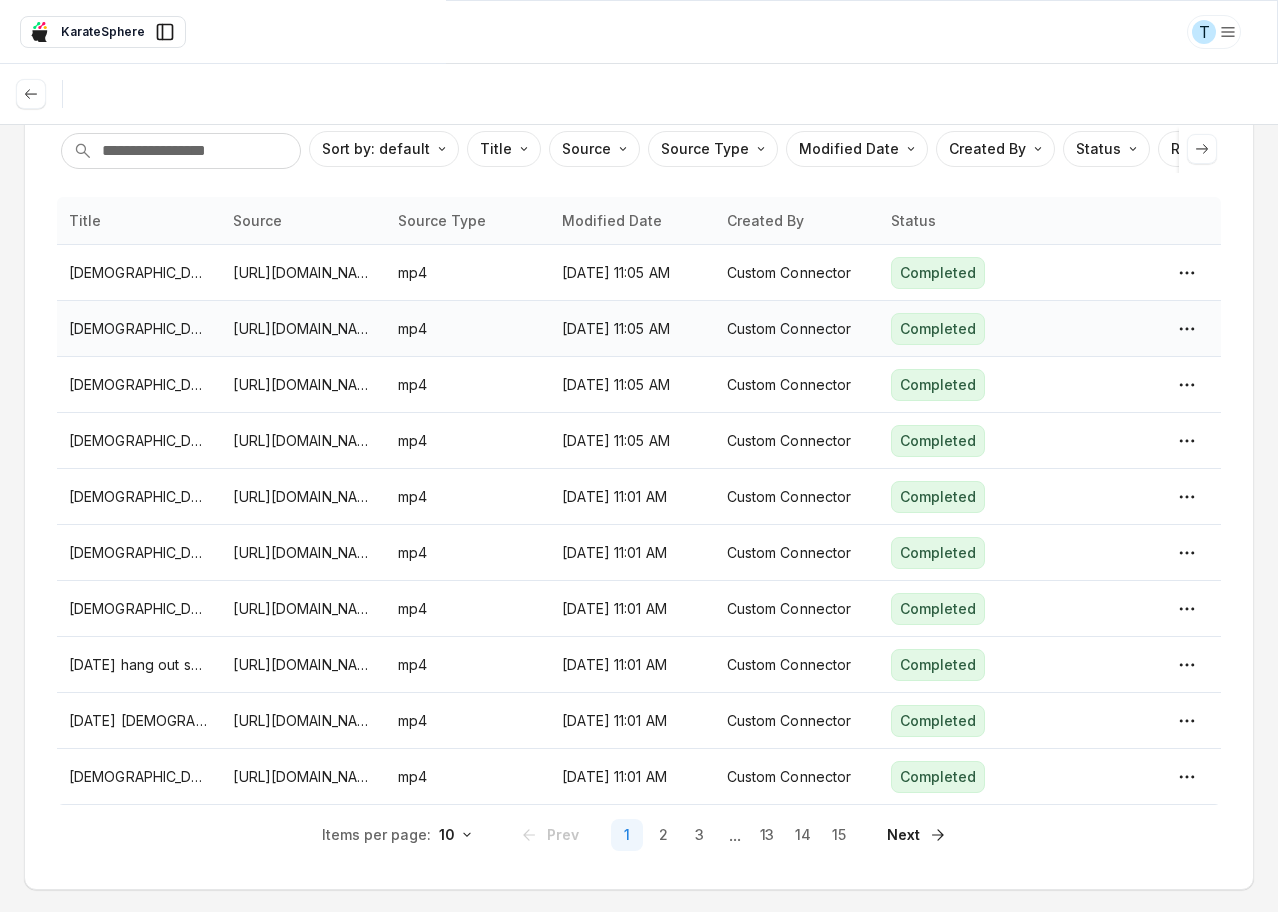 scroll, scrollTop: 46, scrollLeft: 0, axis: vertical 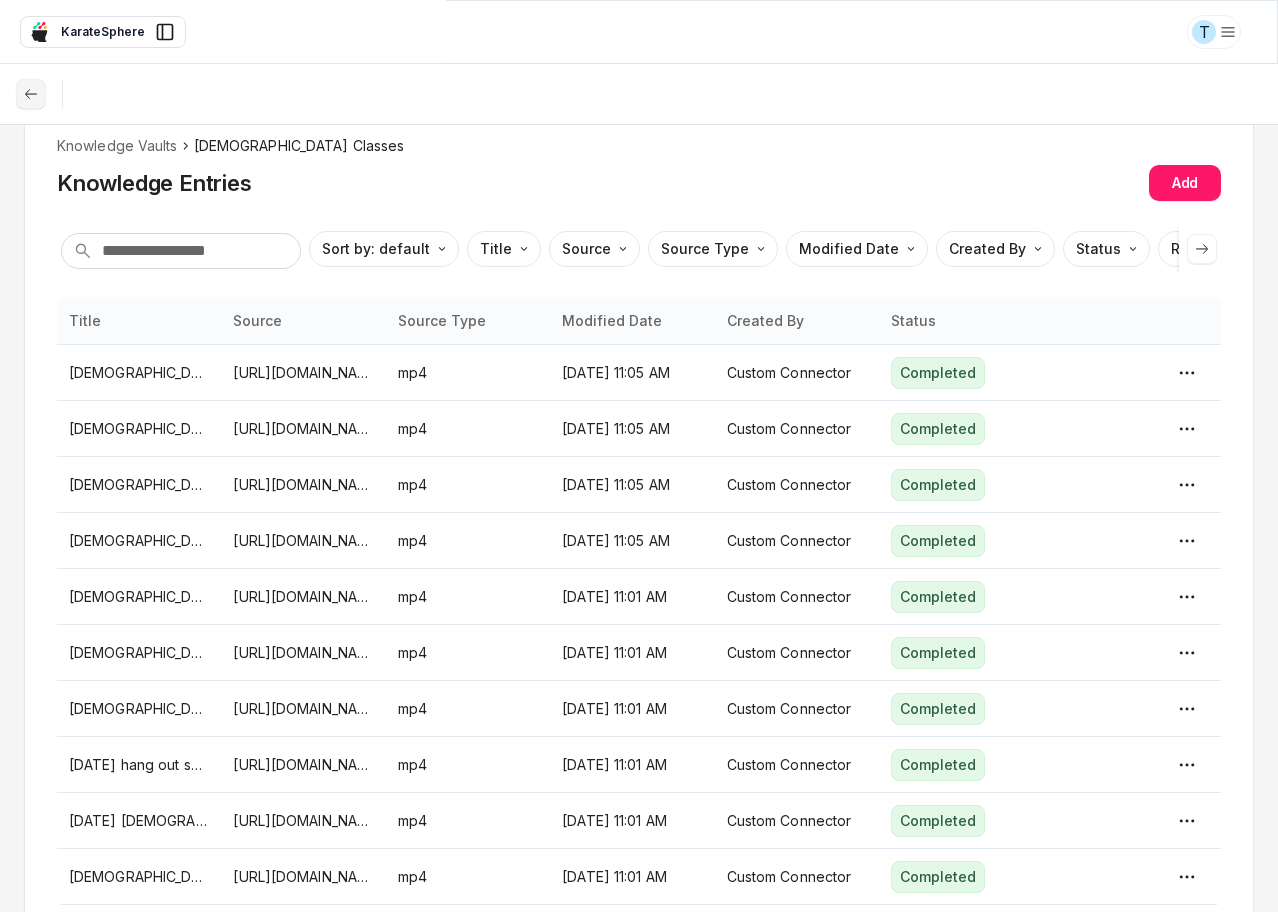 click at bounding box center [31, 94] 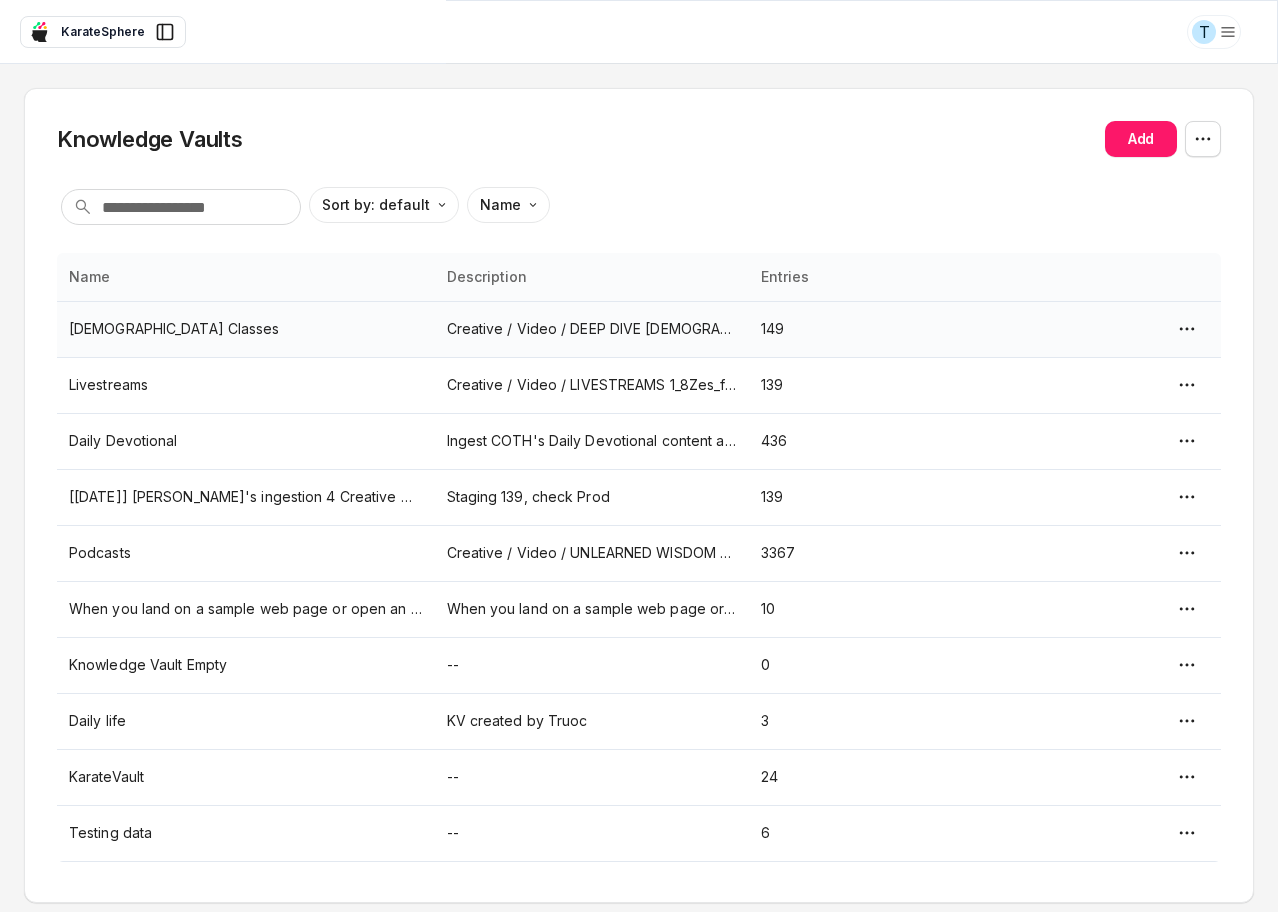 click on "T KarateSphere KarateSphere Ask EasyMate anything App Overview AI Content Content Messaging Settings B How can I help you [DATE]? Scroll to bottom Send Knowledge Vaults Add Sort by: default Direction Name Name Description Entries [DEMOGRAPHIC_DATA] Classes Creative / Video / DEEP DIVE [DEMOGRAPHIC_DATA] CLASS [VIDEOS]
1d3SAf5tdqLrmqxVr9DpSo4iygVFQYnZ- 149 Livestreams Creative / Video / LIVESTREAMS
1_8Zes_fY44QreV-C8x7tfNDt5hd3-7wM 139 Daily Devotional Ingest COTH's Daily Devotional content as a content batch
[URL][DOMAIN_NAME] 436 [[DATE]] [PERSON_NAME]'s ingestion 4 Creative -> Video -> Deep Dive Bible Class Staging 139, check Prod 139 Podcasts Creative / Video / UNLEARNED WISDOM PODCAST [MAIN]
[DATE], removed 1jpNzQL_xCOlpLcQmpYOybm3bmj3IR6c- 3367 10 Knowledge Vault Empty -- 0 Daily life KV created by Truoc 3 KarateVault -- 24 Testing data -- 6 *" at bounding box center [639, 456] 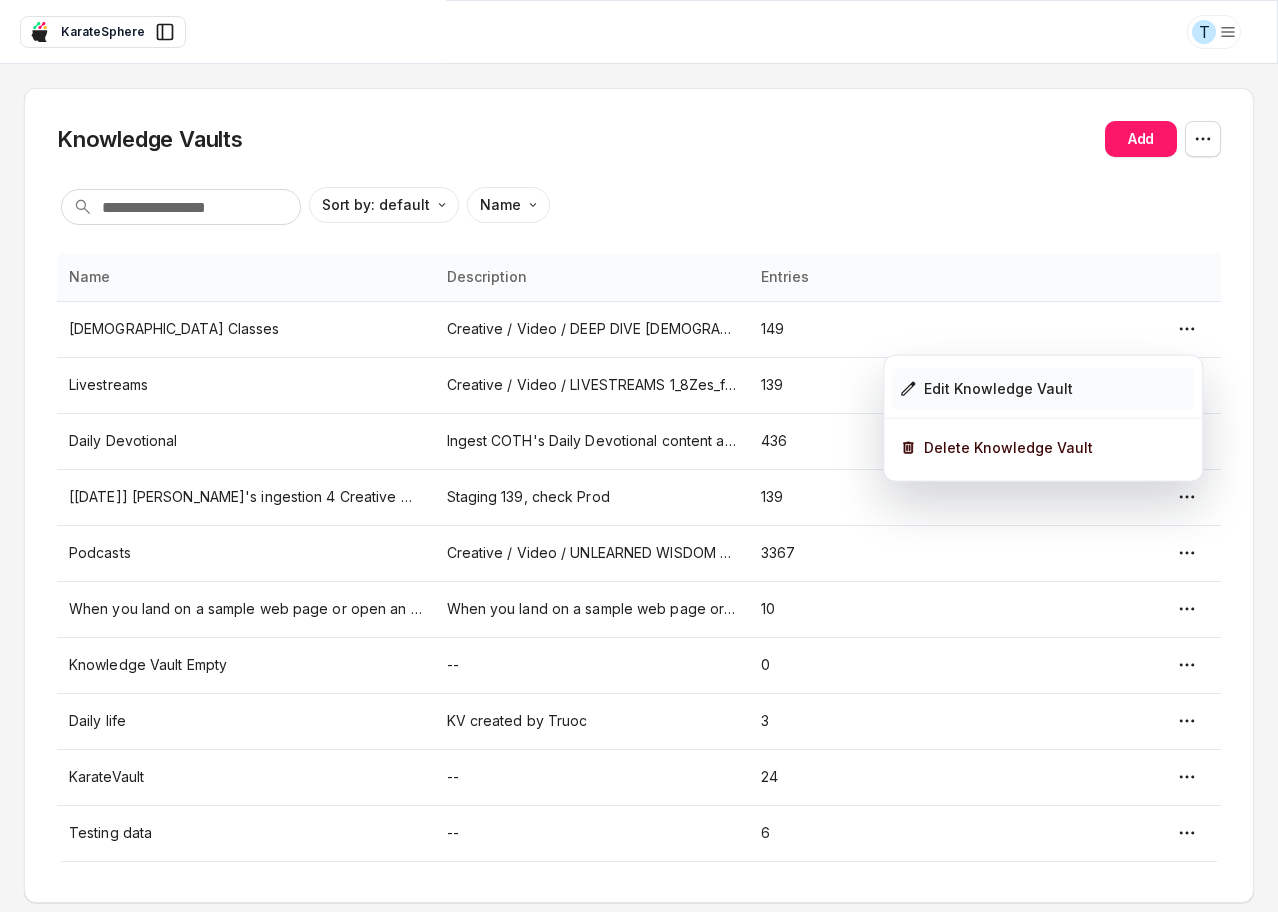 click on "Edit Knowledge Vault" at bounding box center [1043, 389] 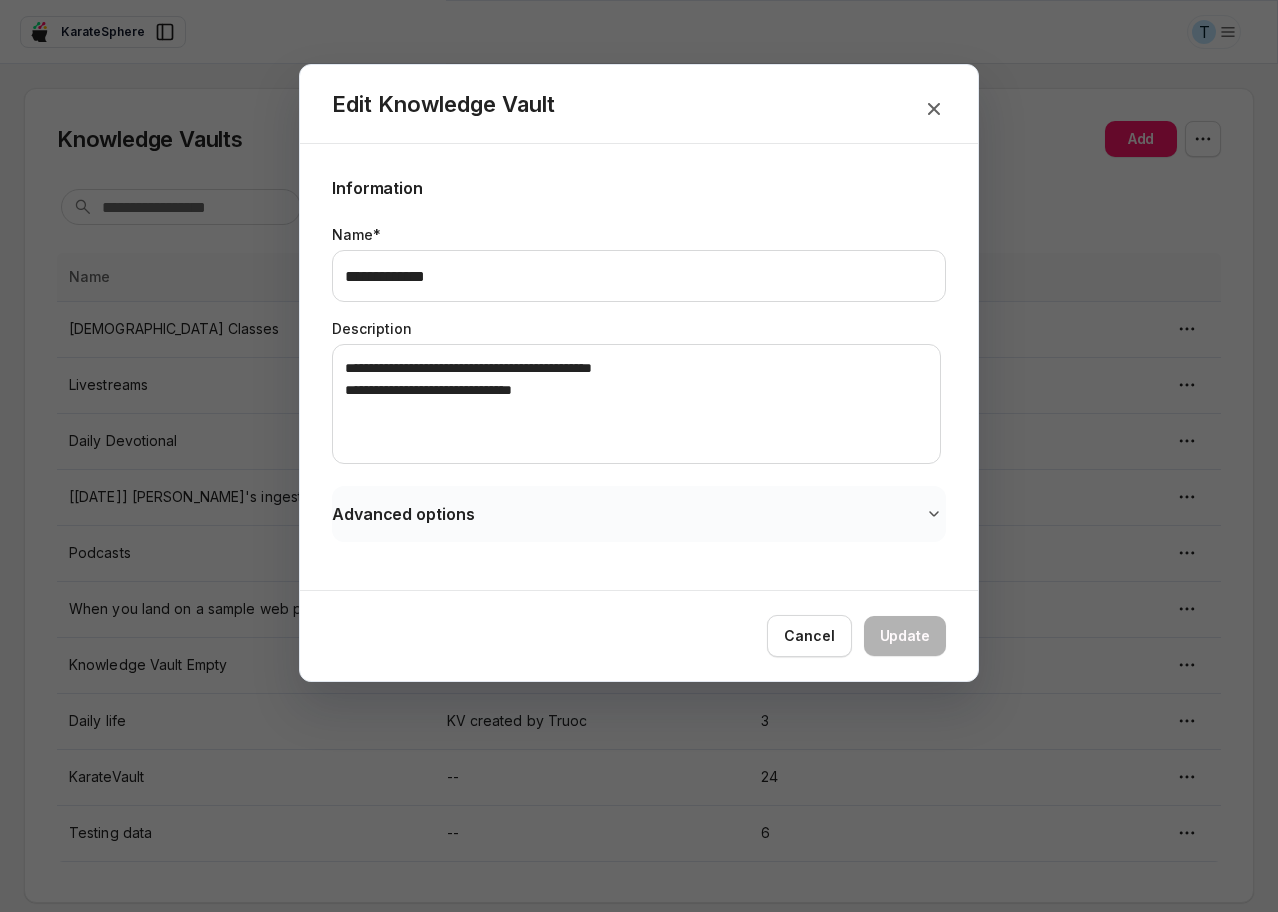 click on "Advanced options" at bounding box center [639, 514] 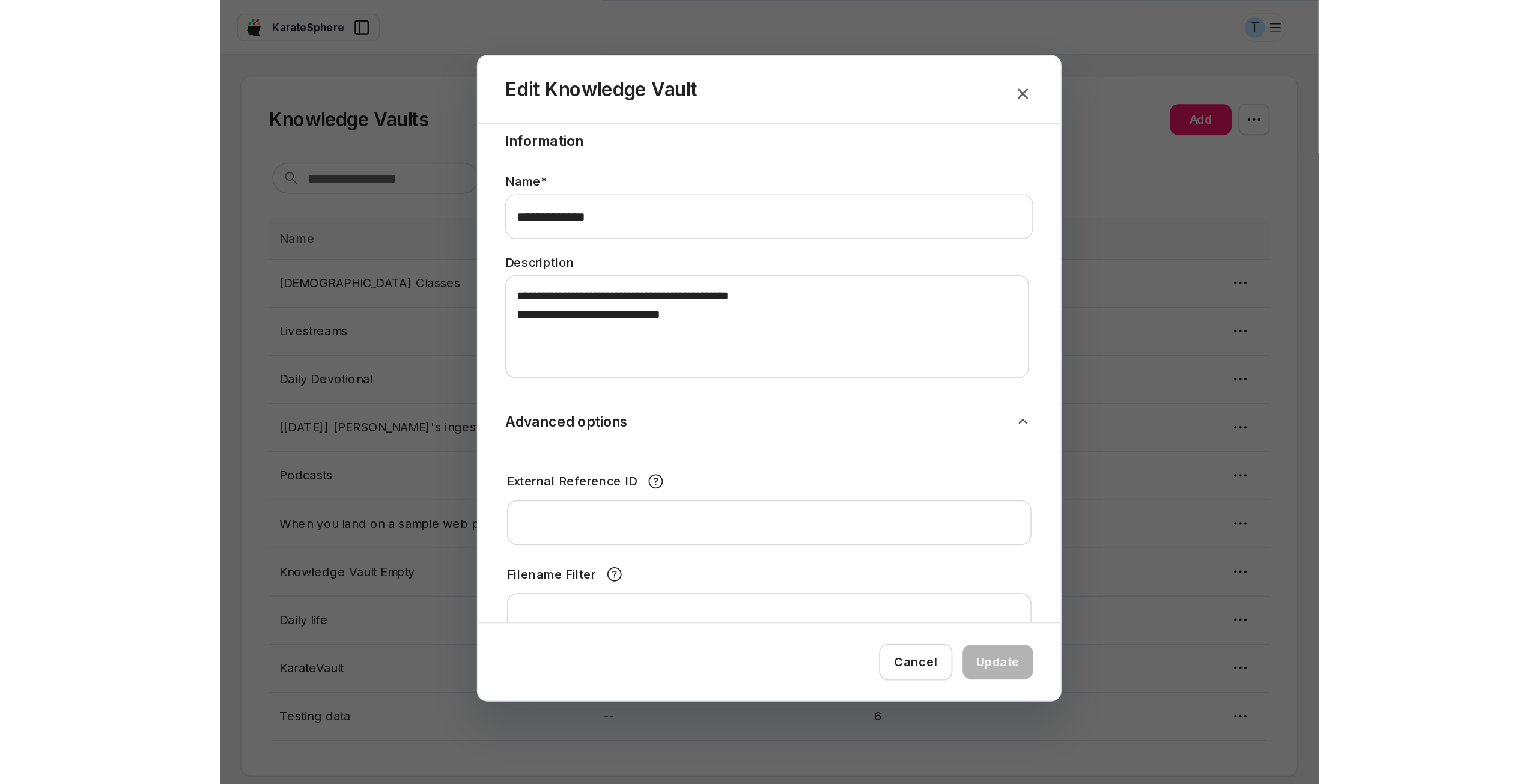 scroll, scrollTop: 0, scrollLeft: 0, axis: both 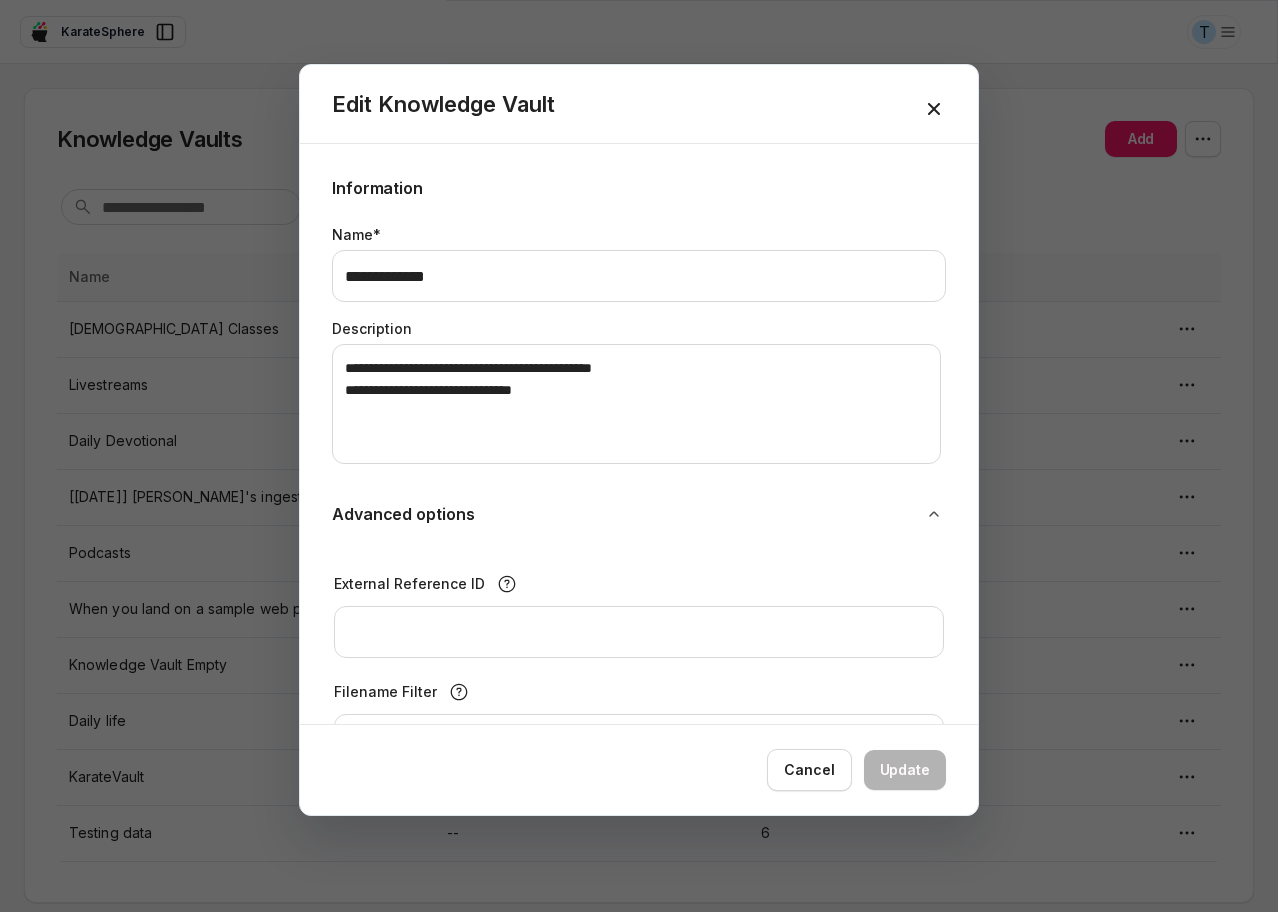click 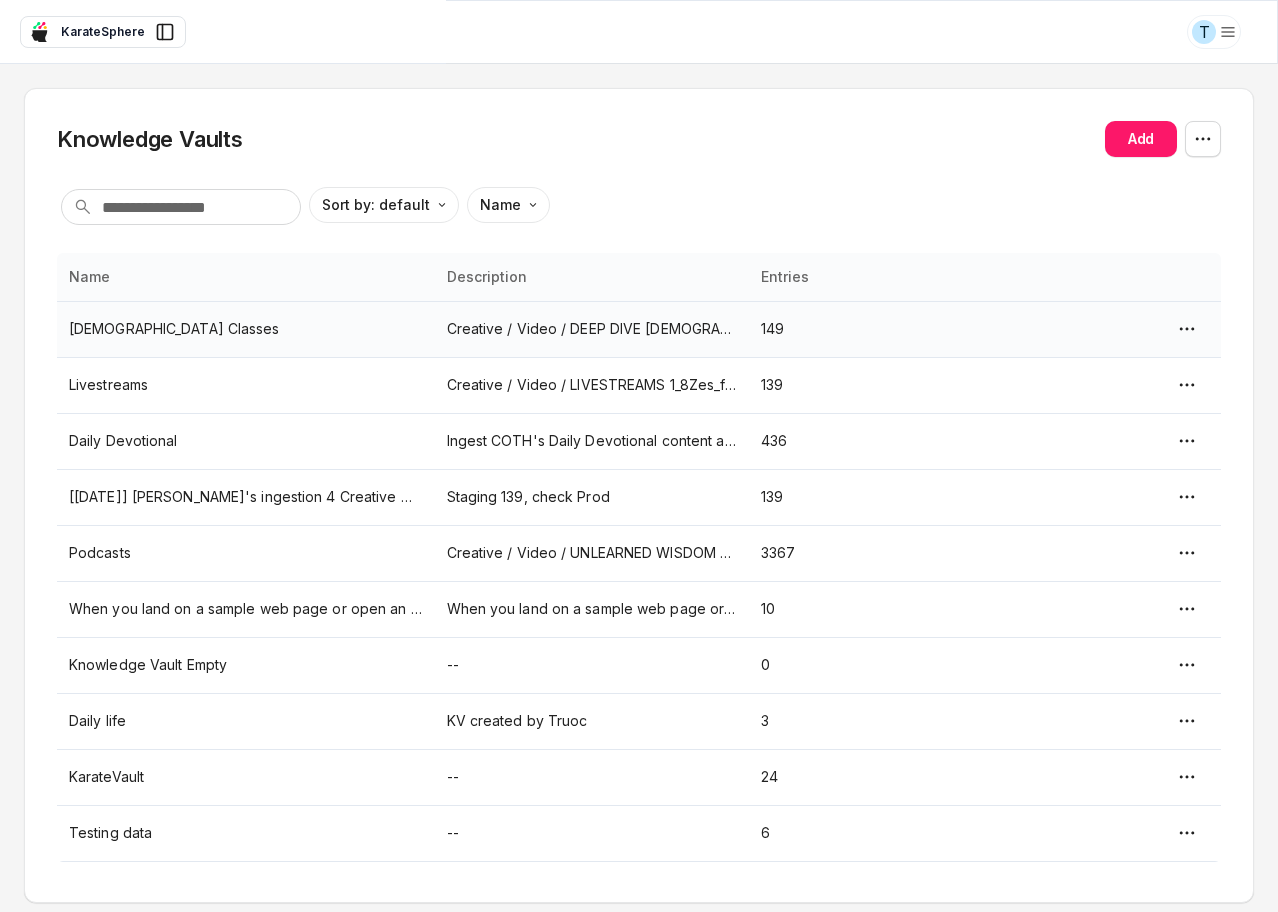 click on "T KarateSphere KarateSphere Ask EasyMate anything App Overview AI Content Content Messaging Settings B How can I help you [DATE]? Scroll to bottom Send Knowledge Vaults Add Sort by: default Direction Name Name Description Entries [DEMOGRAPHIC_DATA] Classes Creative / Video / DEEP DIVE [DEMOGRAPHIC_DATA] CLASS [VIDEOS]
1d3SAf5tdqLrmqxVr9DpSo4iygVFQYnZ- 149 Livestreams Creative / Video / LIVESTREAMS
1_8Zes_fY44QreV-C8x7tfNDt5hd3-7wM 139 Daily Devotional Ingest COTH's Daily Devotional content as a content batch
[URL][DOMAIN_NAME] 436 [[DATE]] [PERSON_NAME]'s ingestion 4 Creative -> Video -> Deep Dive Bible Class Staging 139, check Prod 139 Podcasts Creative / Video / UNLEARNED WISDOM PODCAST [MAIN]
[DATE], removed 1jpNzQL_xCOlpLcQmpYOybm3bmj3IR6c- 3367 10 Knowledge Vault Empty -- 0 Daily life KV created by Truoc 3 KarateVault -- 24 Testing data -- 6 *" at bounding box center [639, 456] 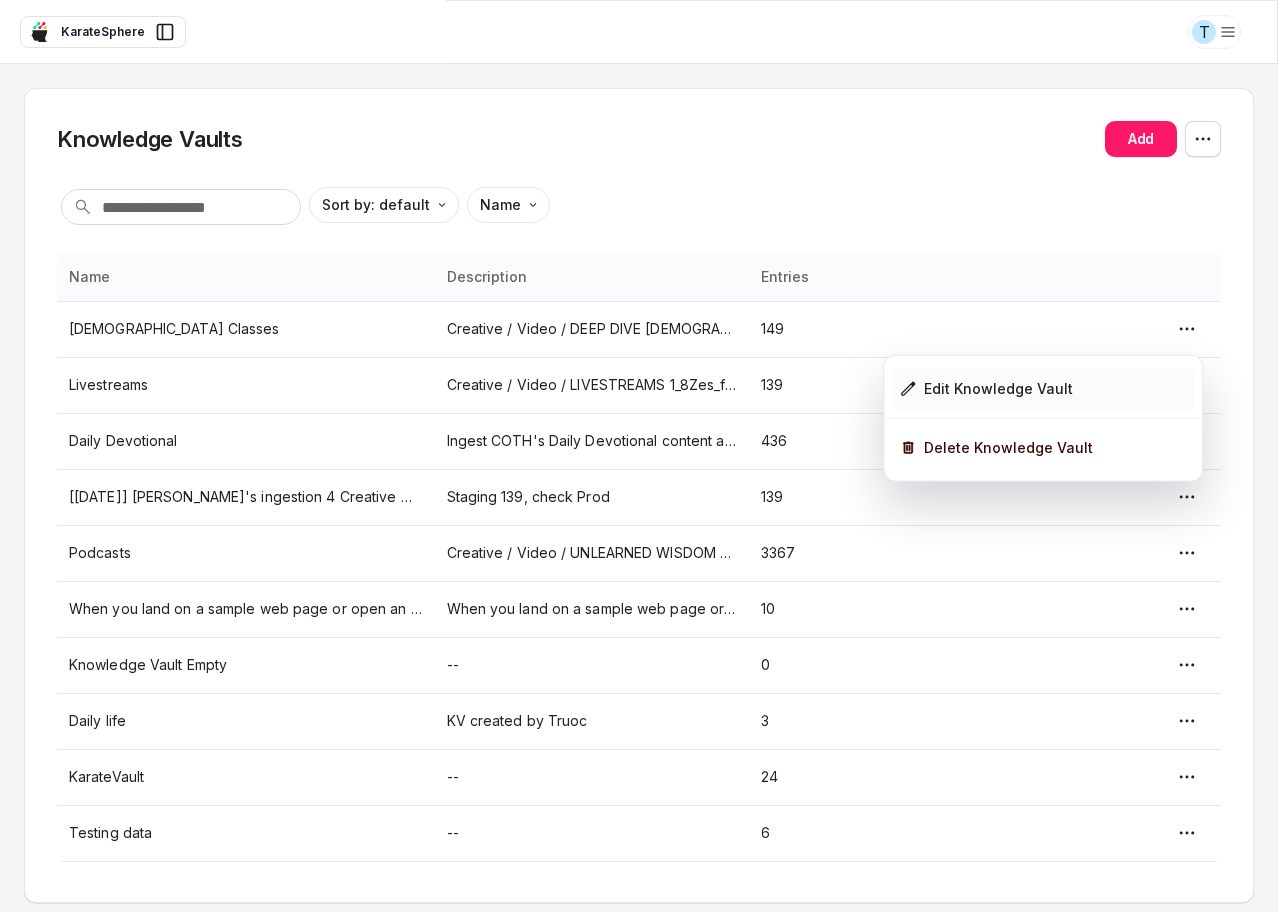 click on "Edit Knowledge Vault" at bounding box center (1043, 389) 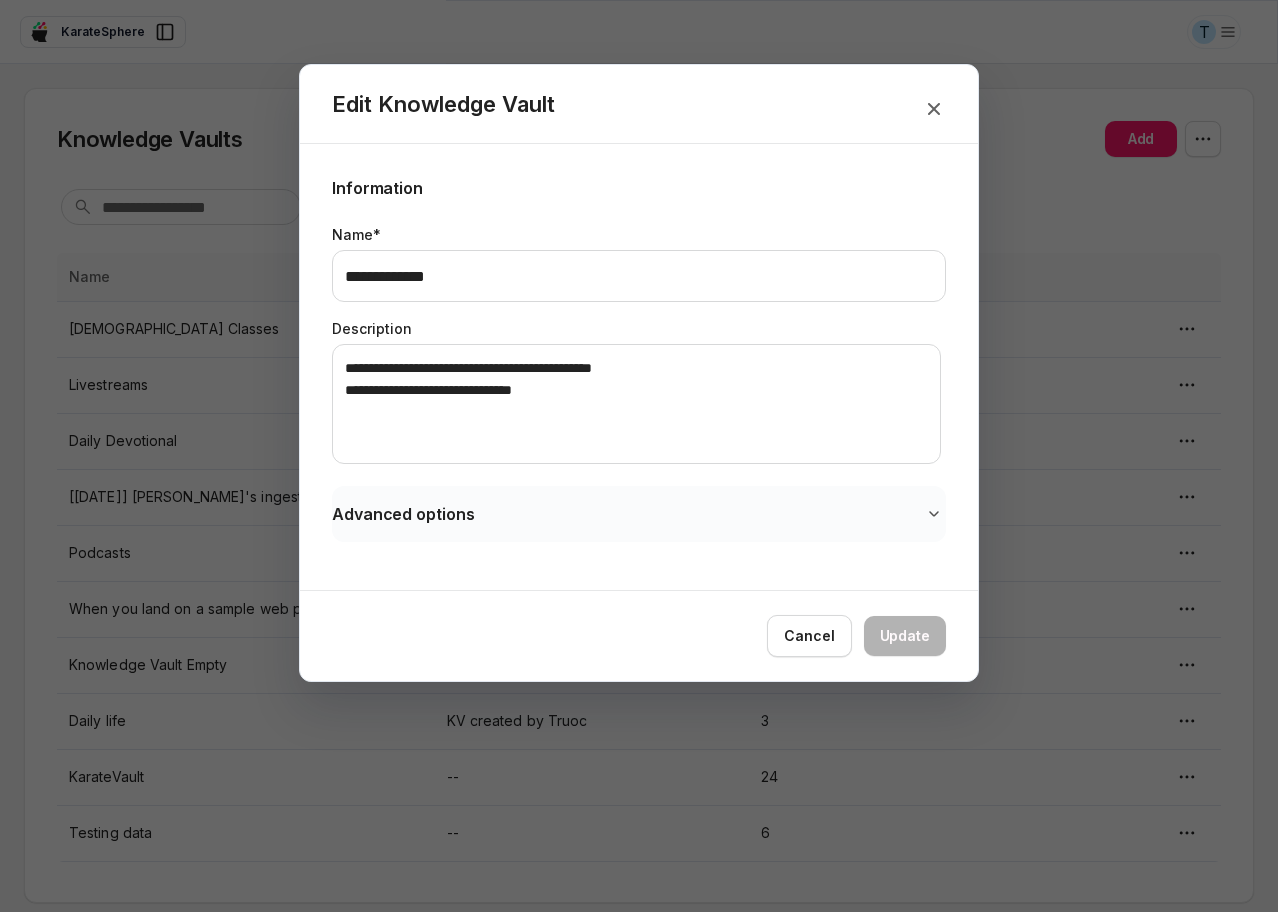 click on "Advanced options" at bounding box center [639, 514] 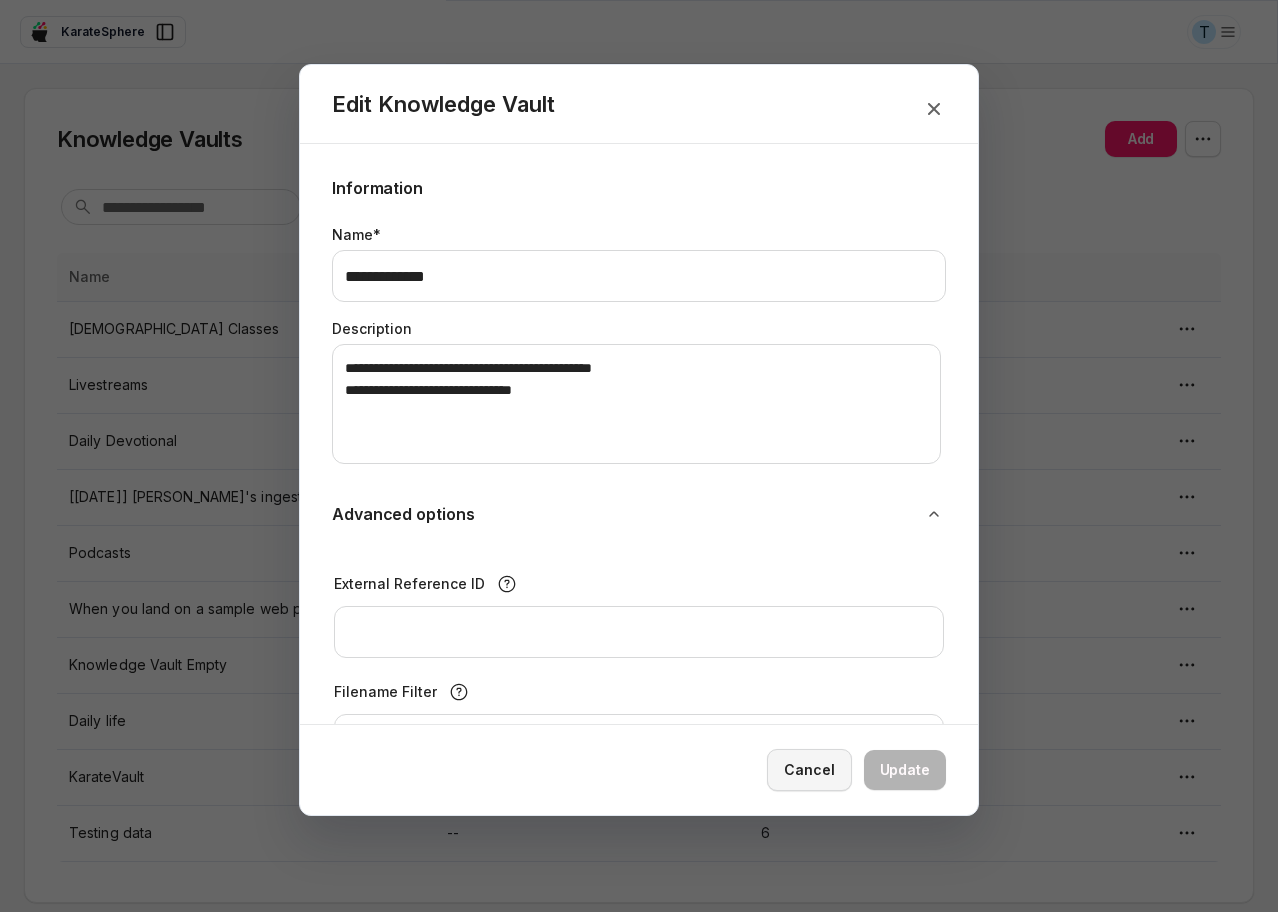 click on "Cancel" at bounding box center (809, 770) 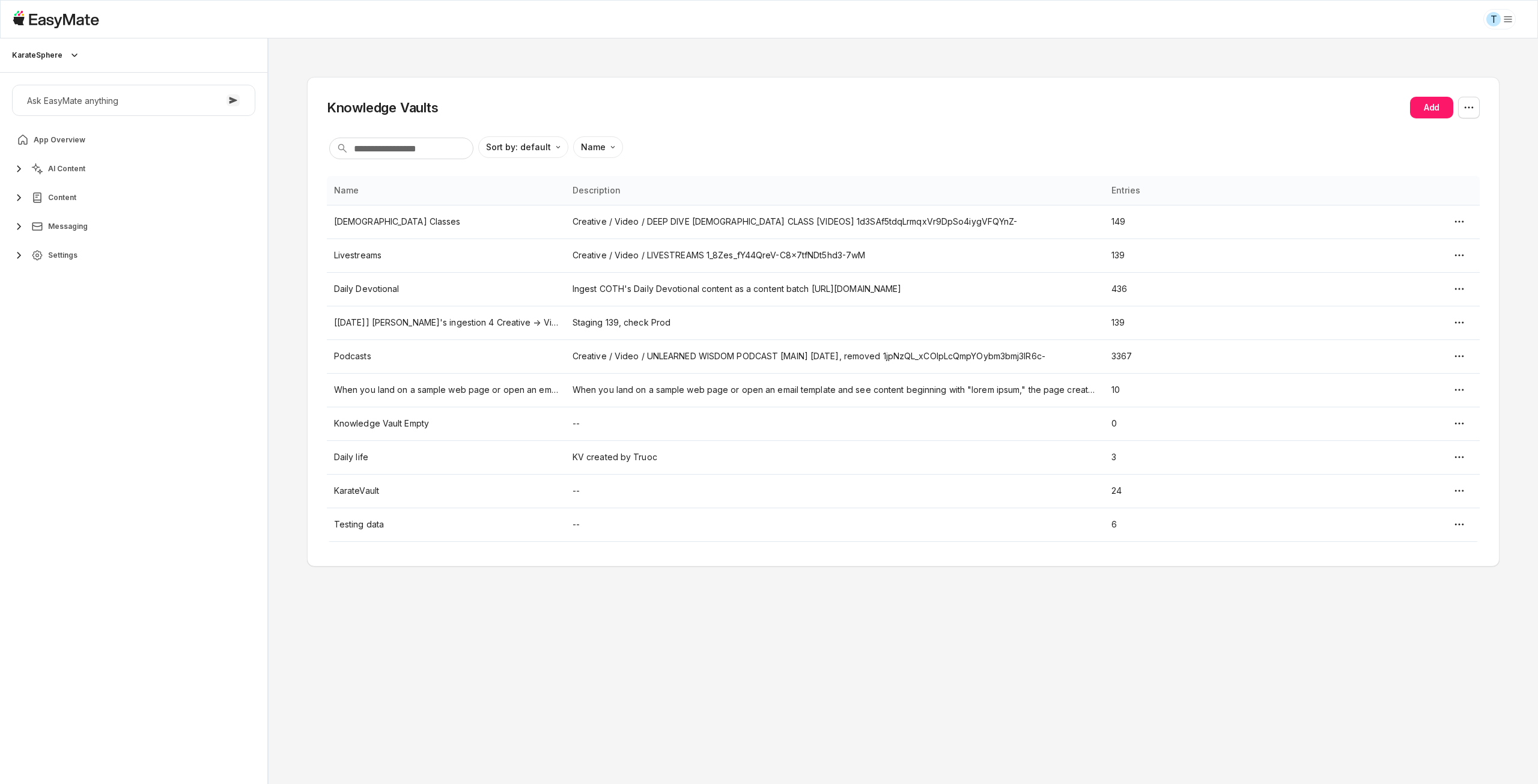 scroll, scrollTop: 77, scrollLeft: 0, axis: vertical 